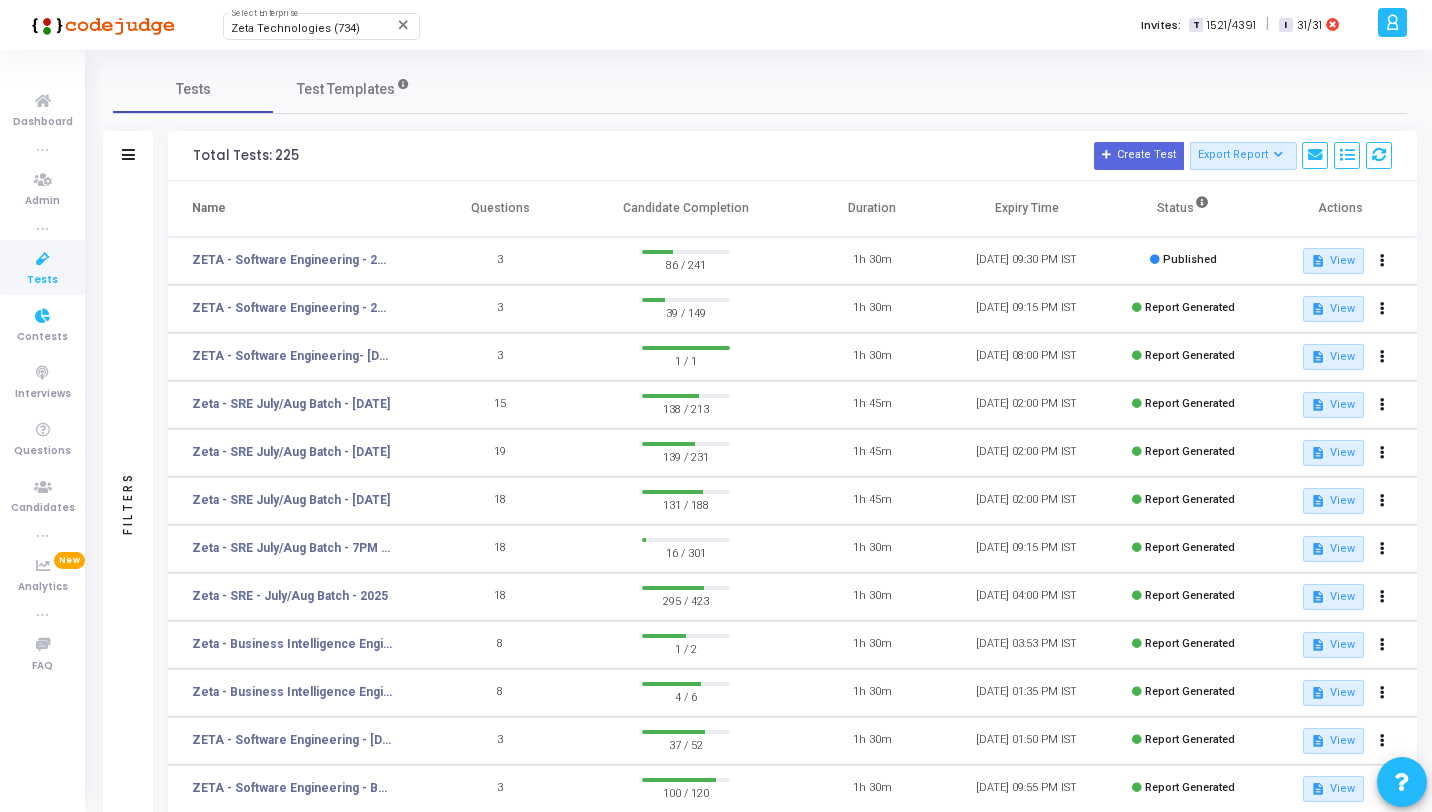 scroll, scrollTop: 0, scrollLeft: 0, axis: both 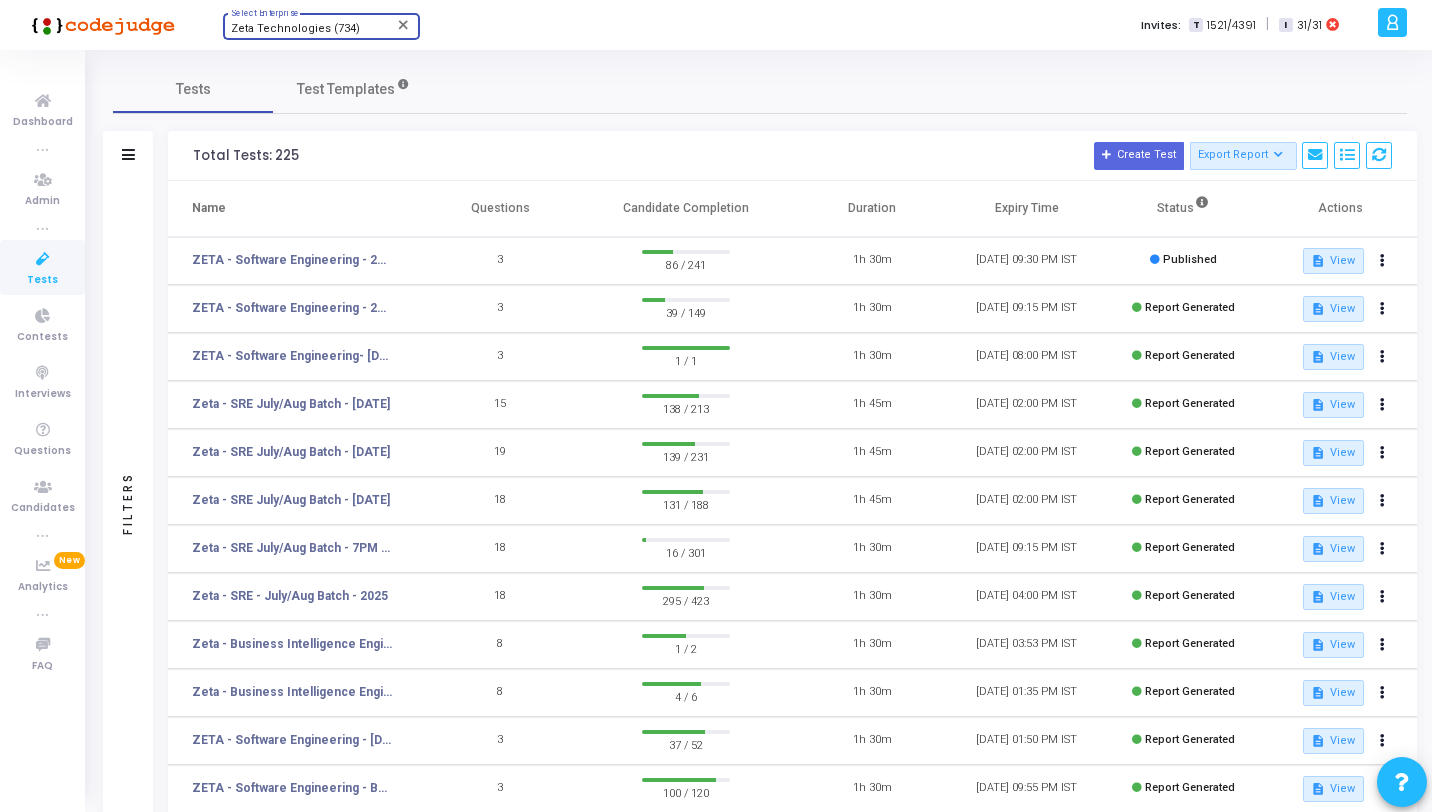 click on "Zeta Technologies (734)" at bounding box center [295, 28] 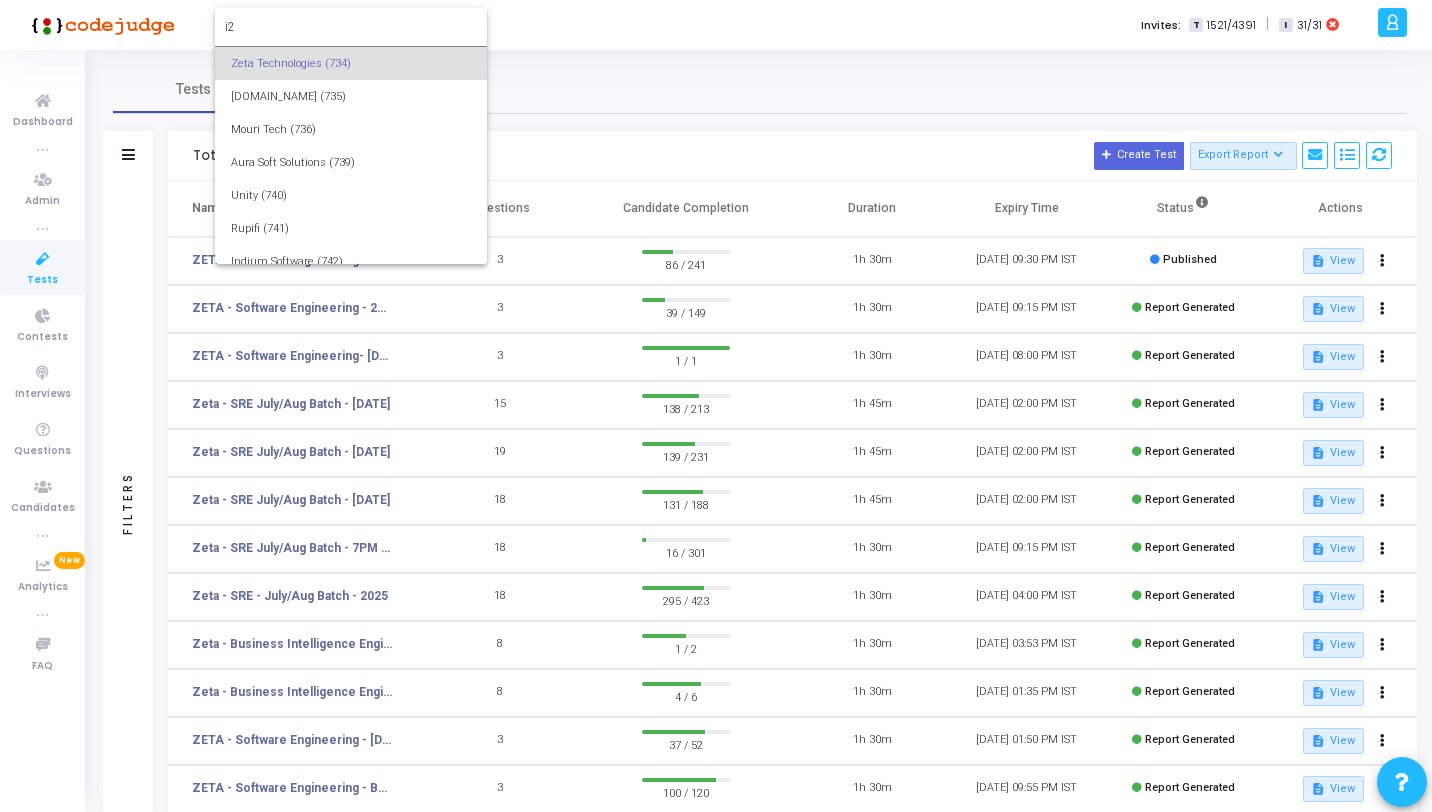 scroll, scrollTop: 0, scrollLeft: 0, axis: both 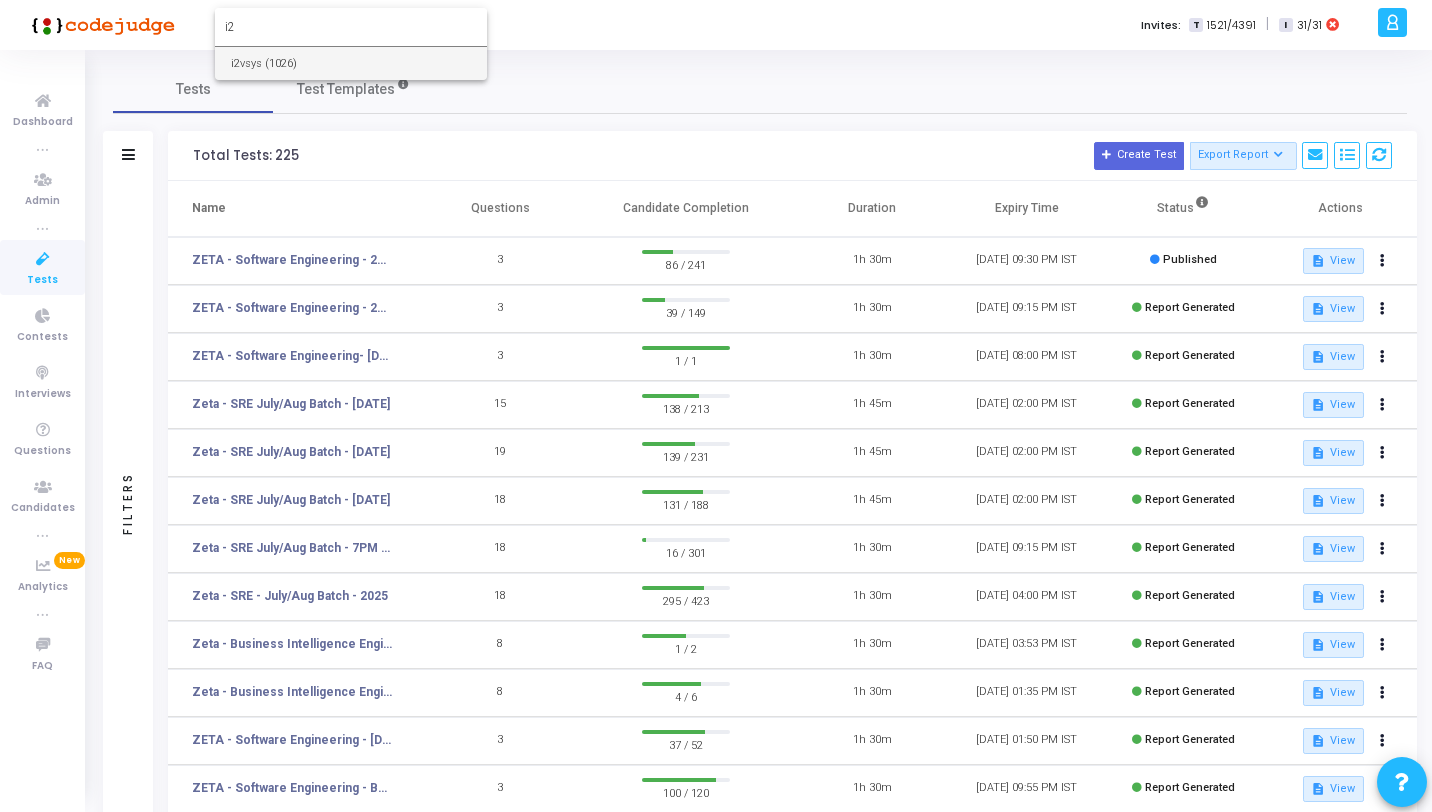 type on "i2" 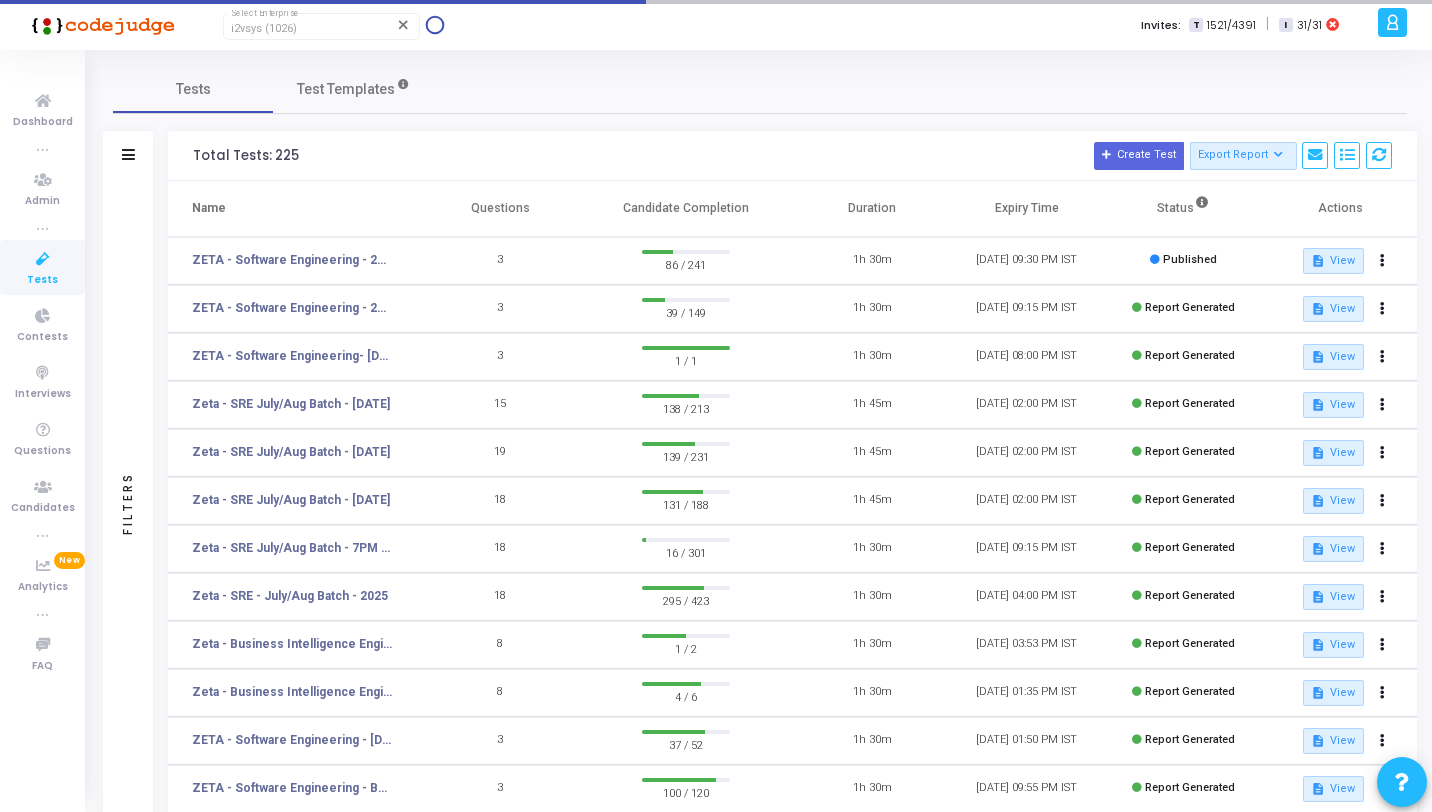 click on "Tests" at bounding box center [42, 280] 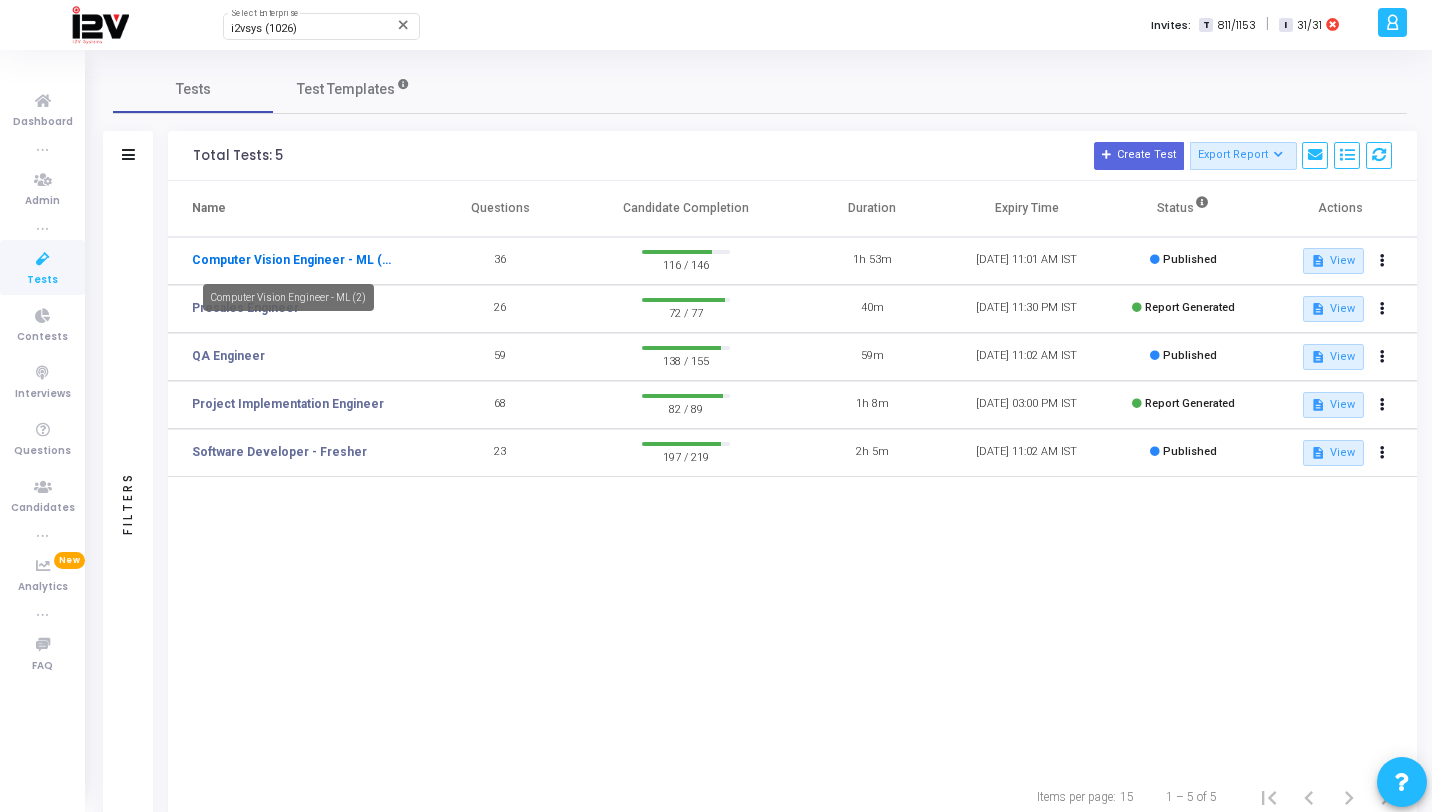 click on "Computer Vision Engineer - ML (2)" at bounding box center (292, 260) 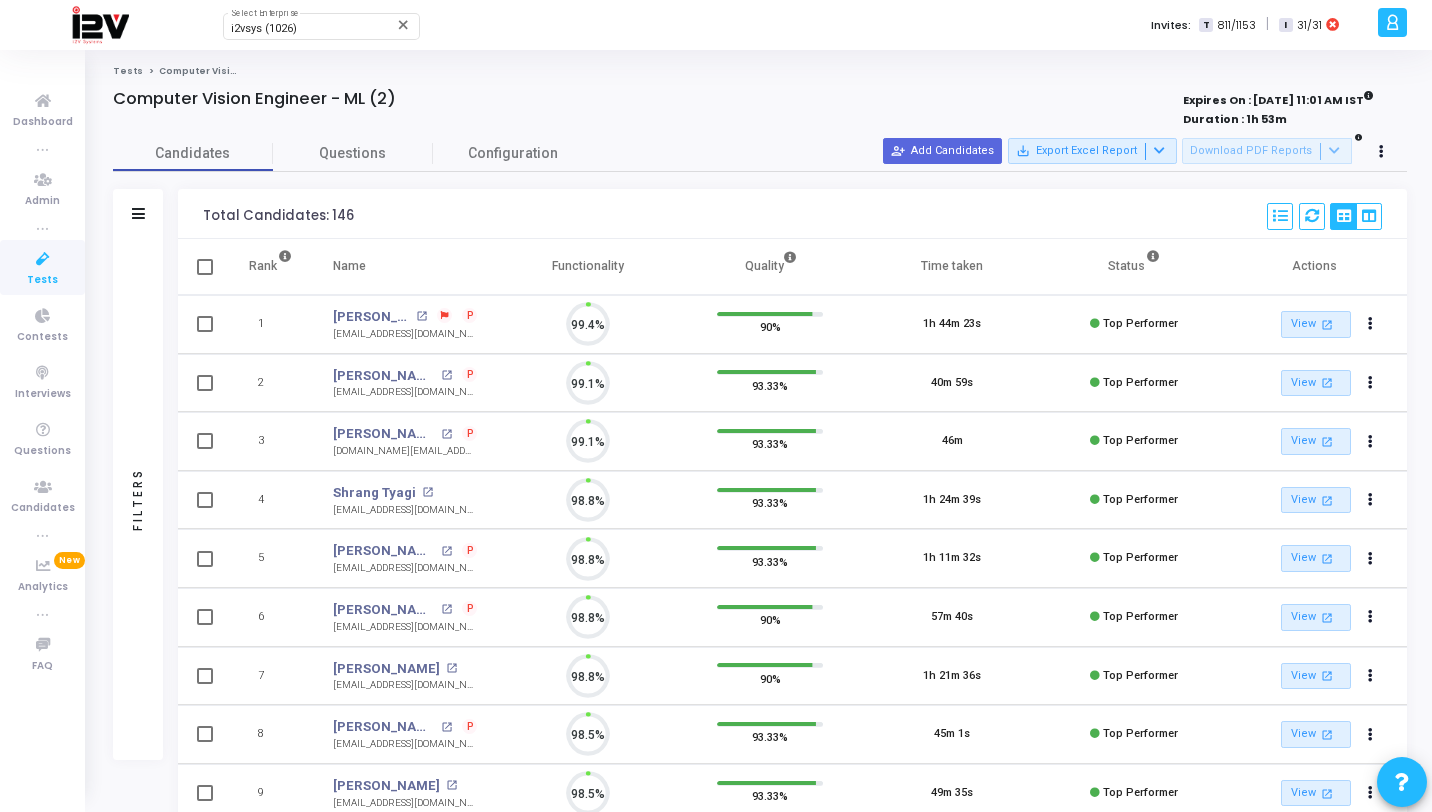 scroll, scrollTop: 9, scrollLeft: 9, axis: both 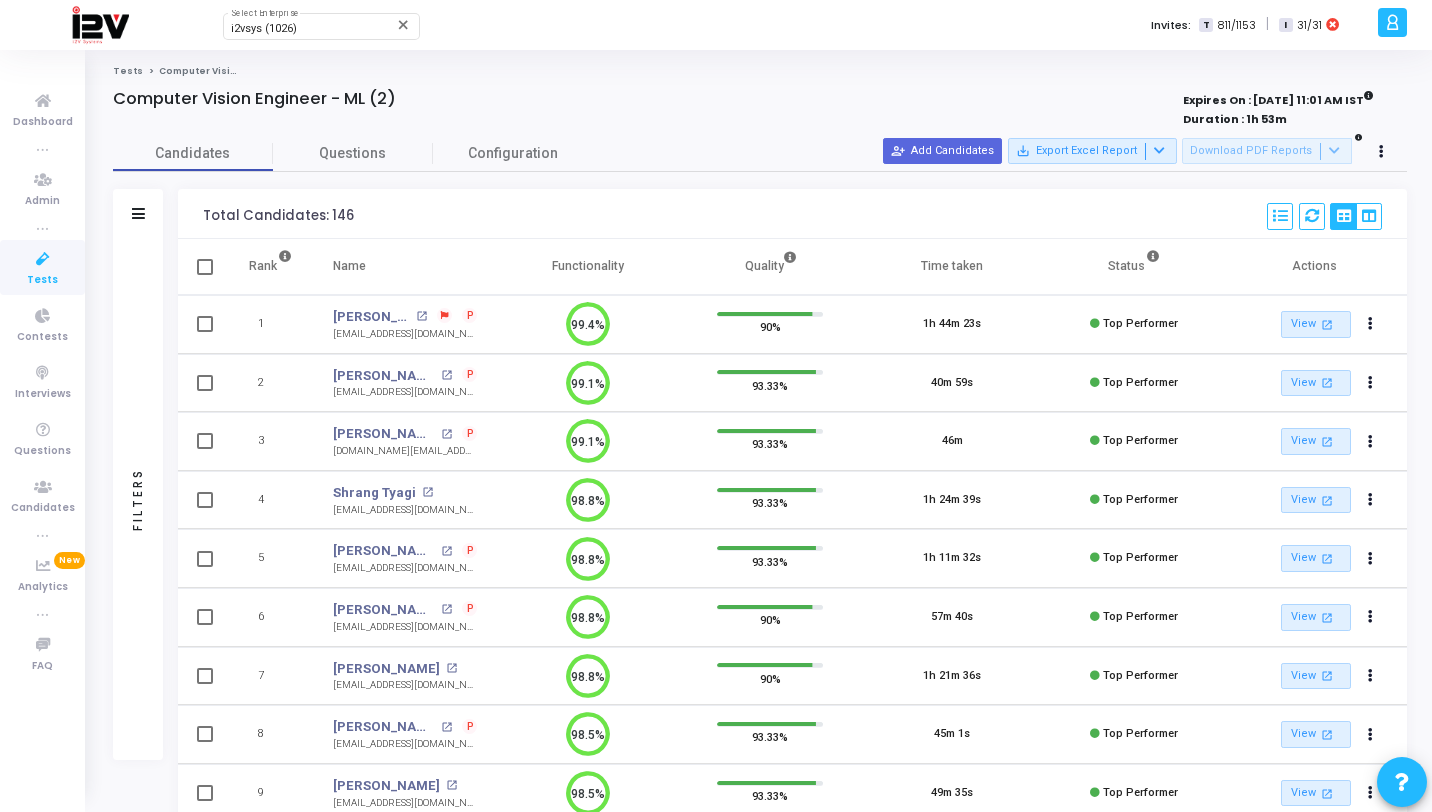 click on "Filters" at bounding box center [138, 214] 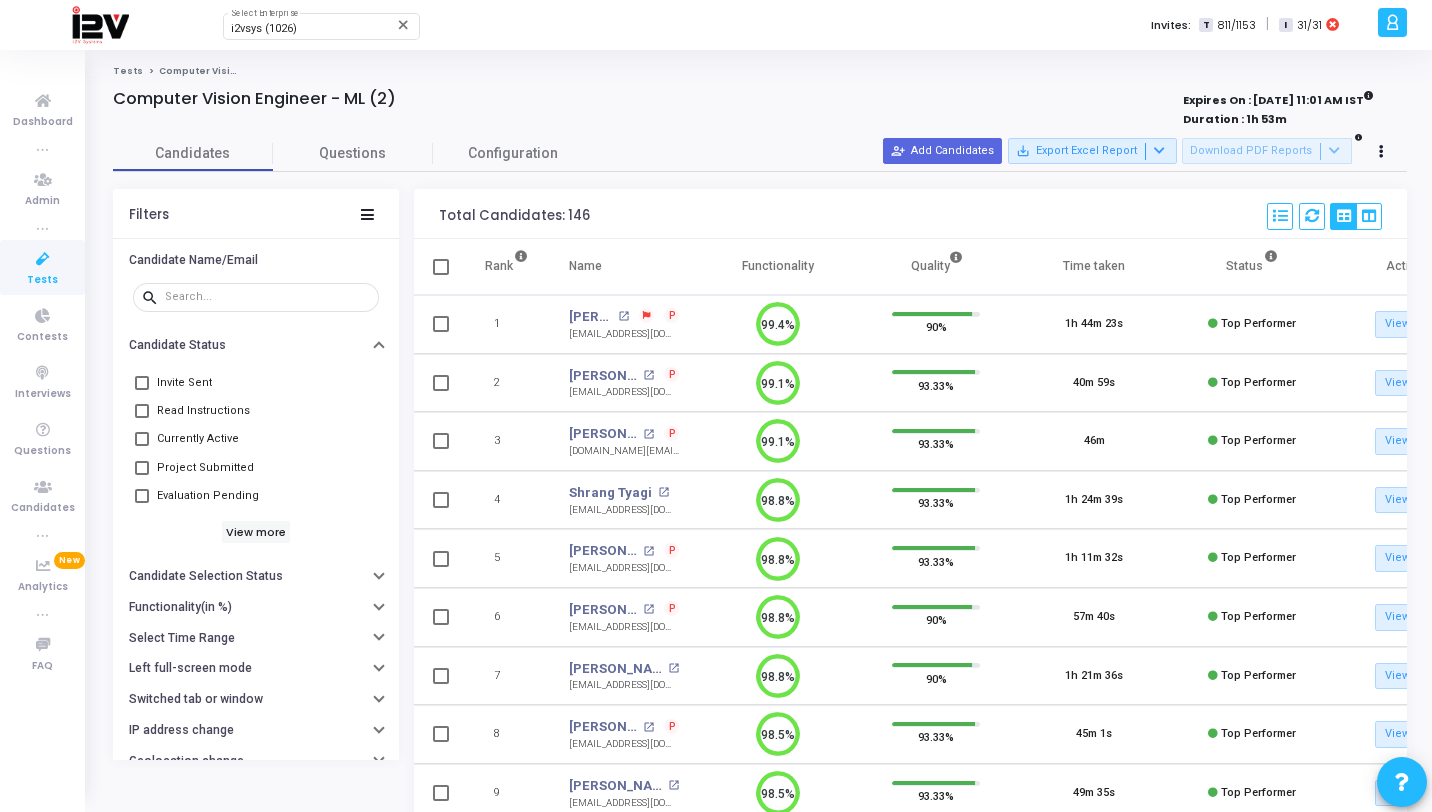 click on "Read Instructions" at bounding box center (203, 411) 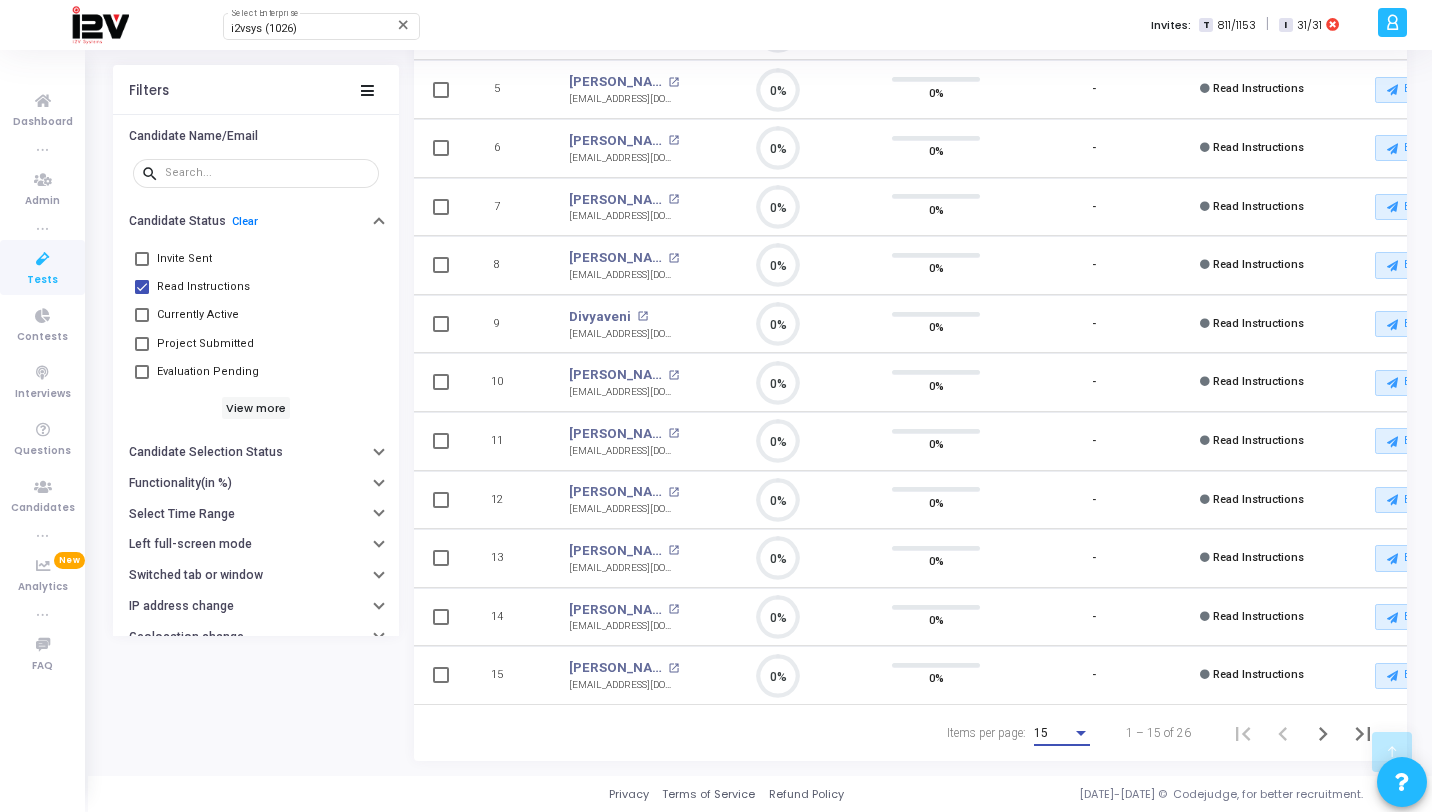 click on "15" at bounding box center [1041, 733] 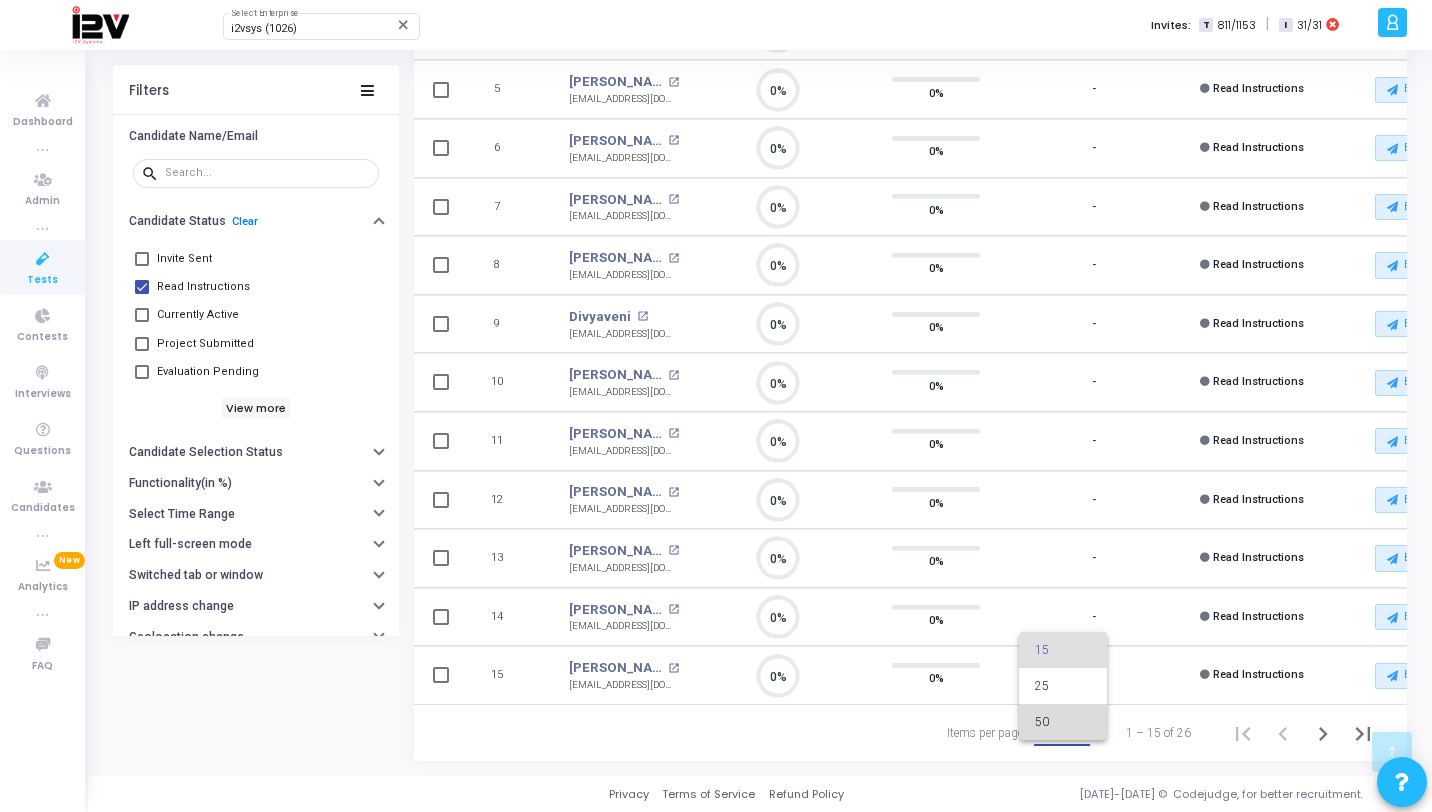 click on "50" at bounding box center [1063, 722] 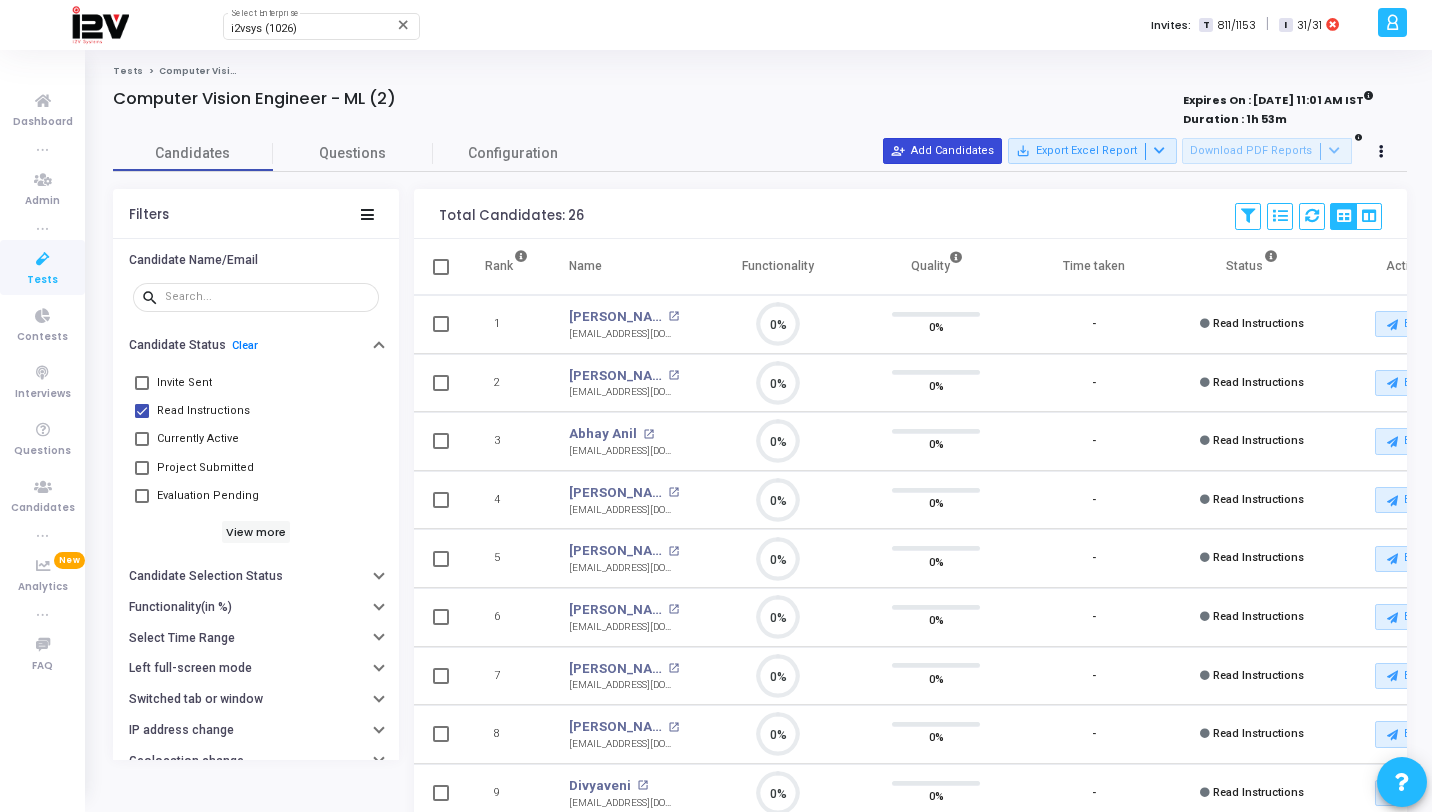 click on "person_add_alt  Add Candidates" at bounding box center [942, 151] 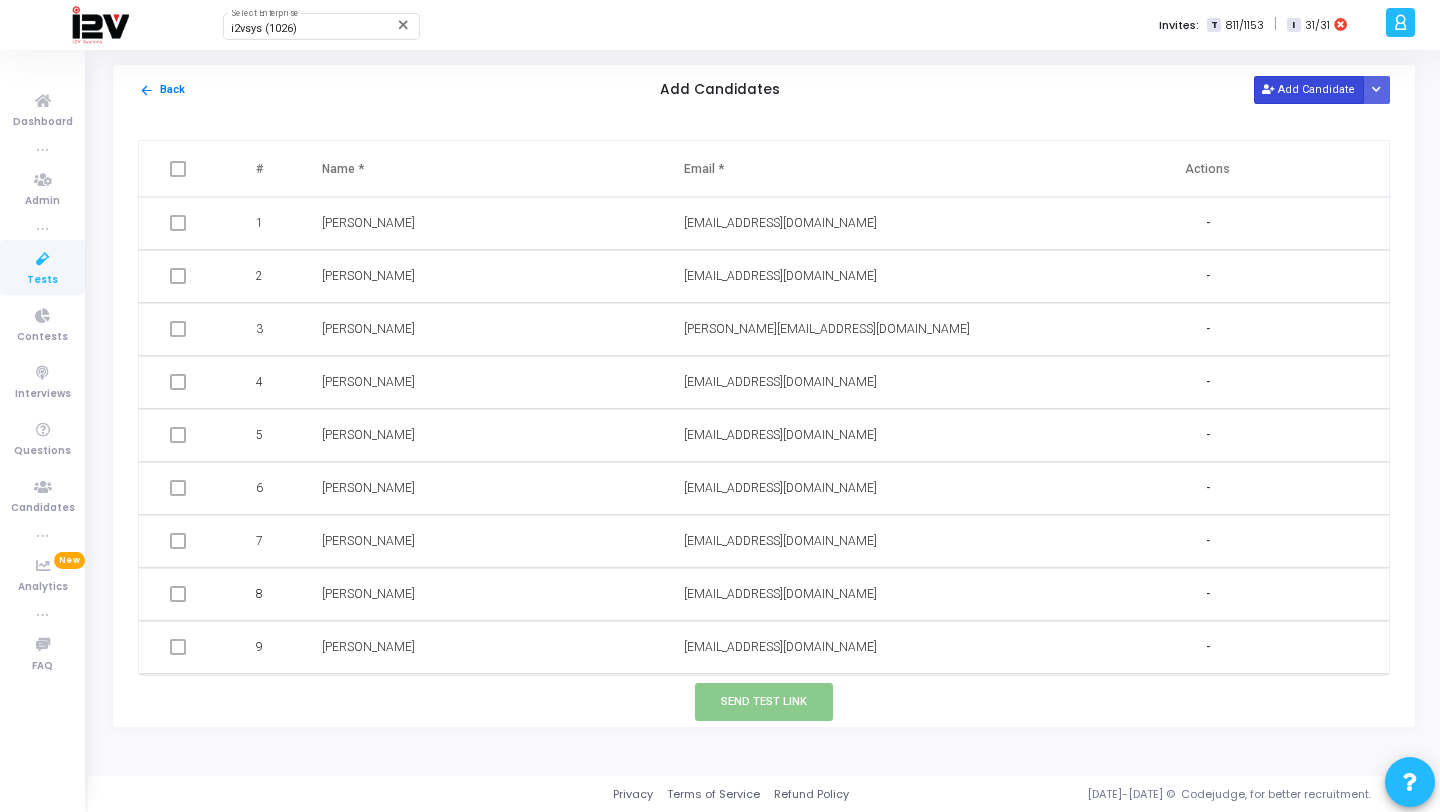 click on "Add Candidate" at bounding box center (1309, 89) 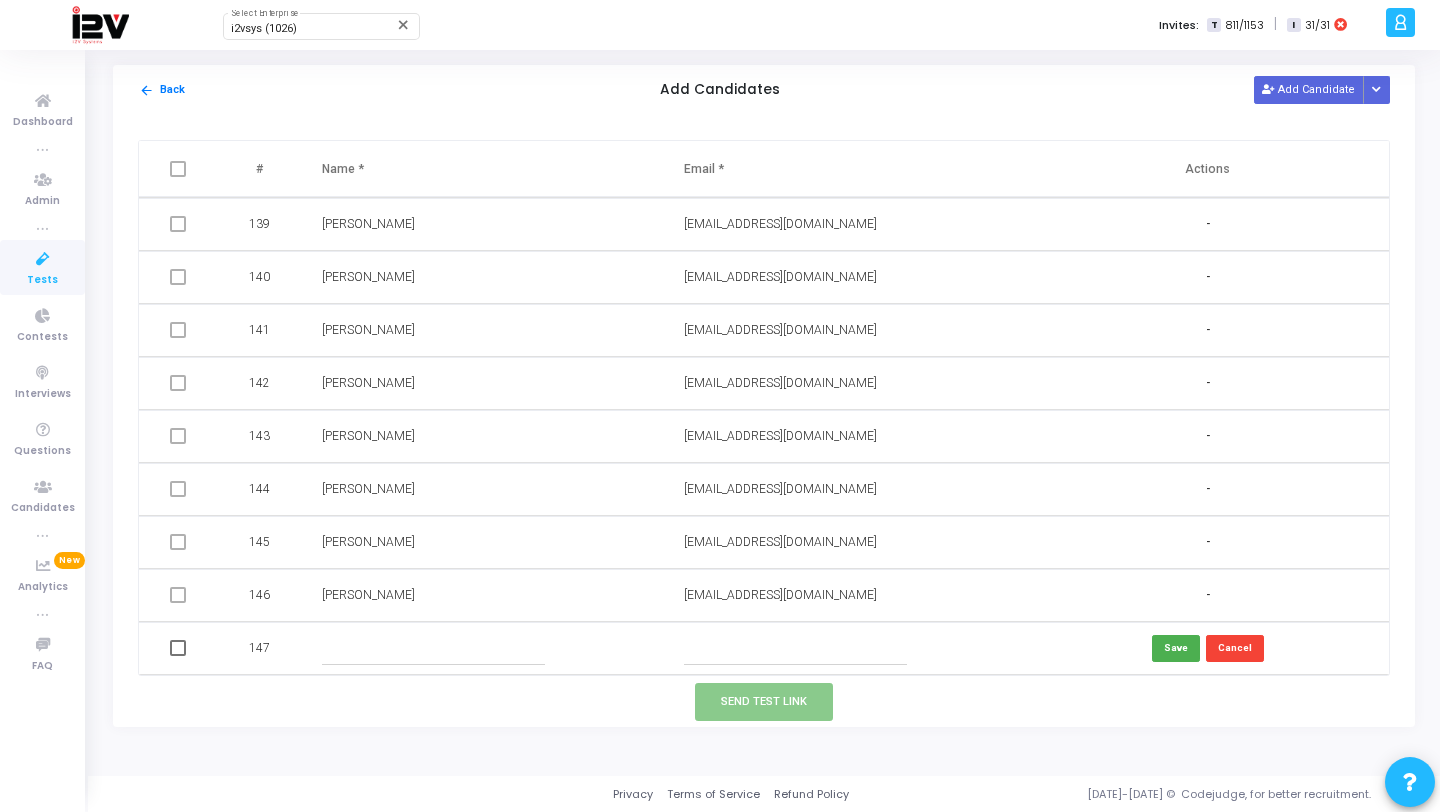 click at bounding box center [433, 648] 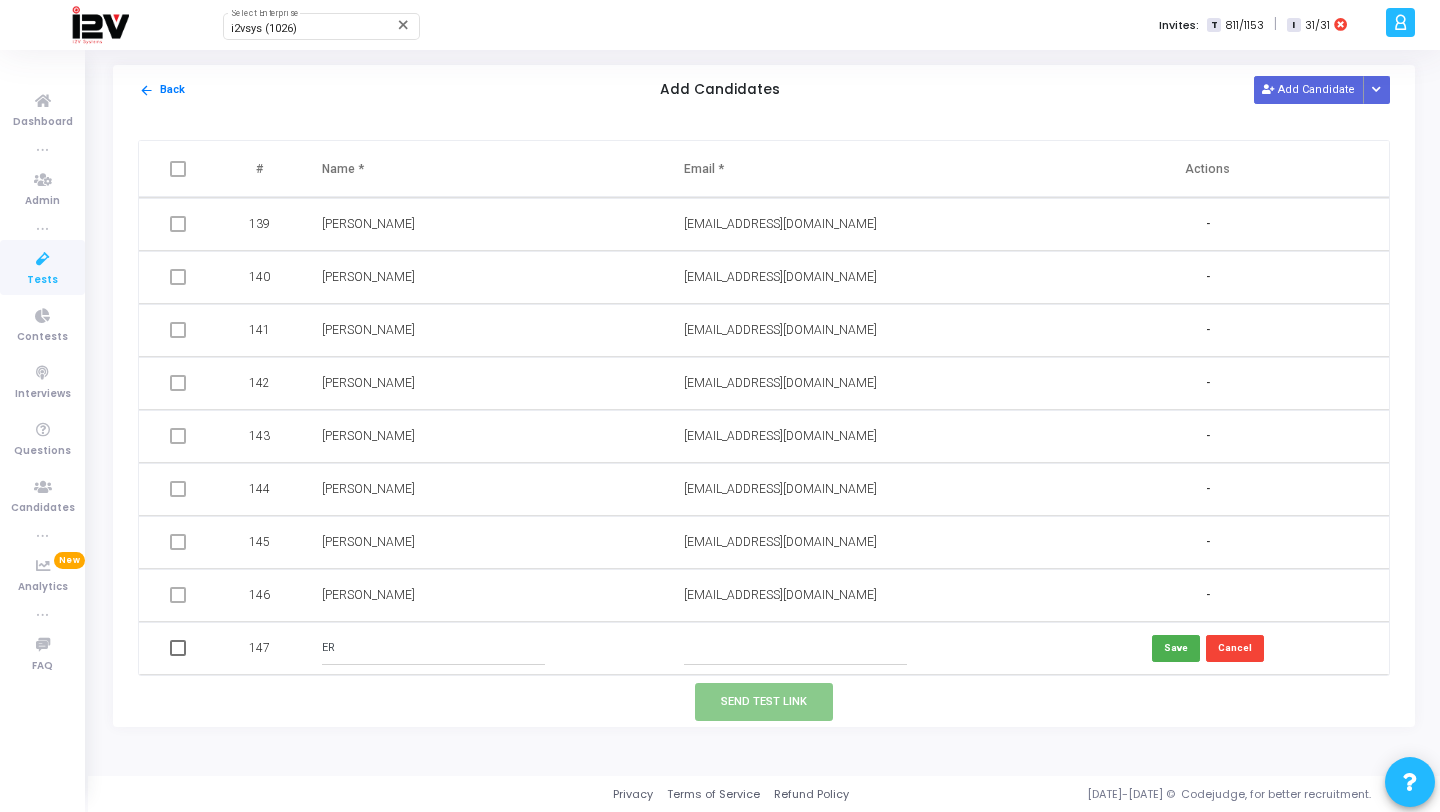 type on "E" 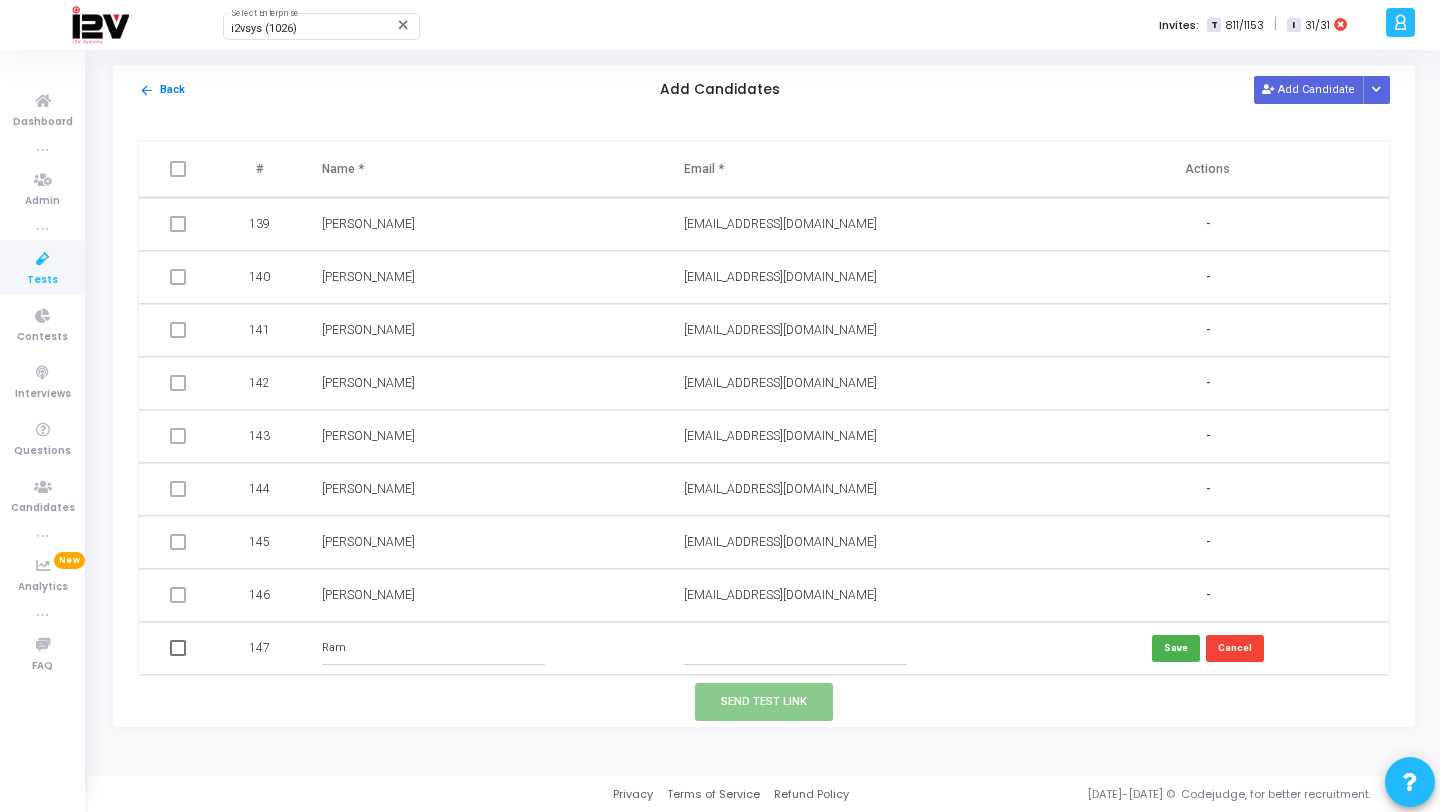 type on "Ram" 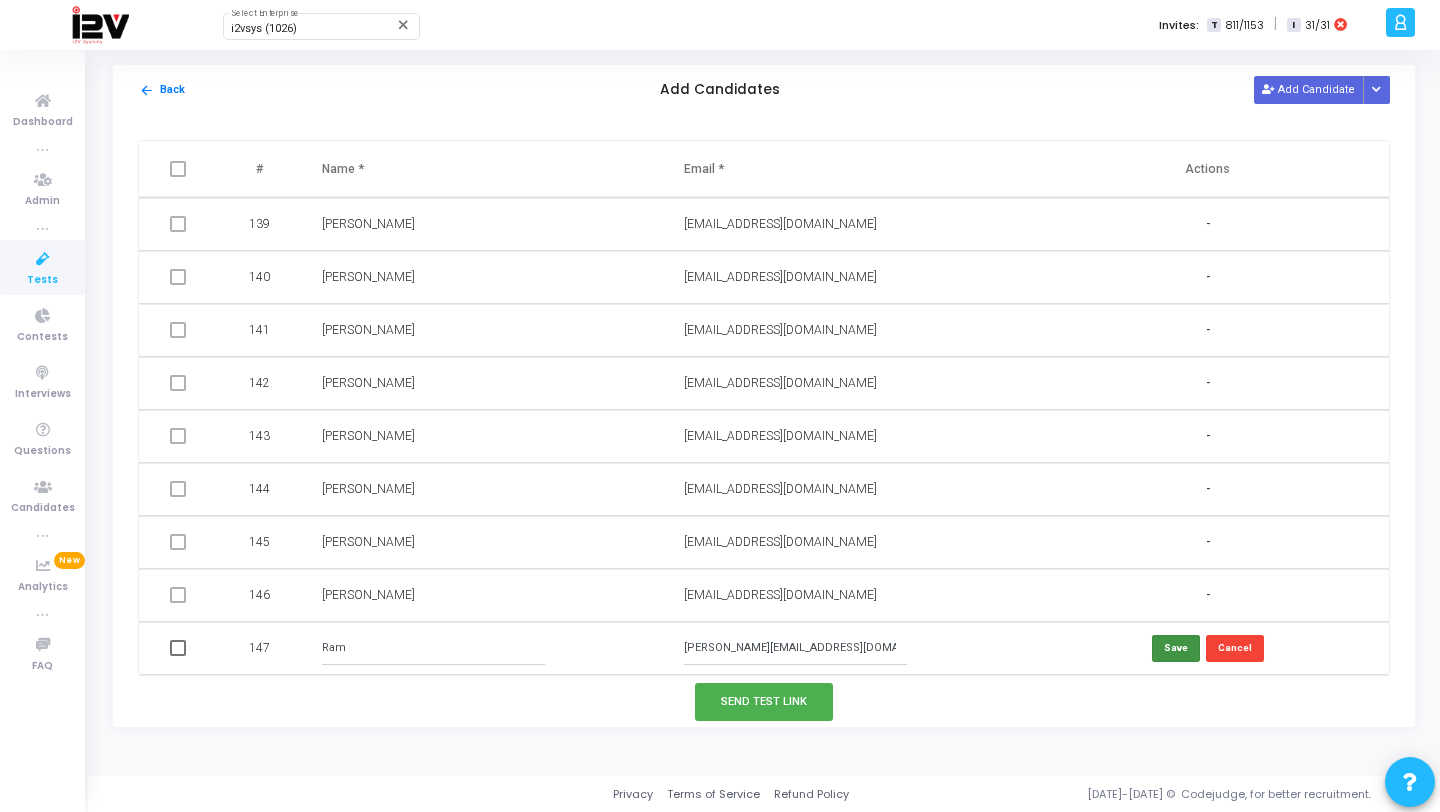 type on "[PERSON_NAME][EMAIL_ADDRESS][DOMAIN_NAME]" 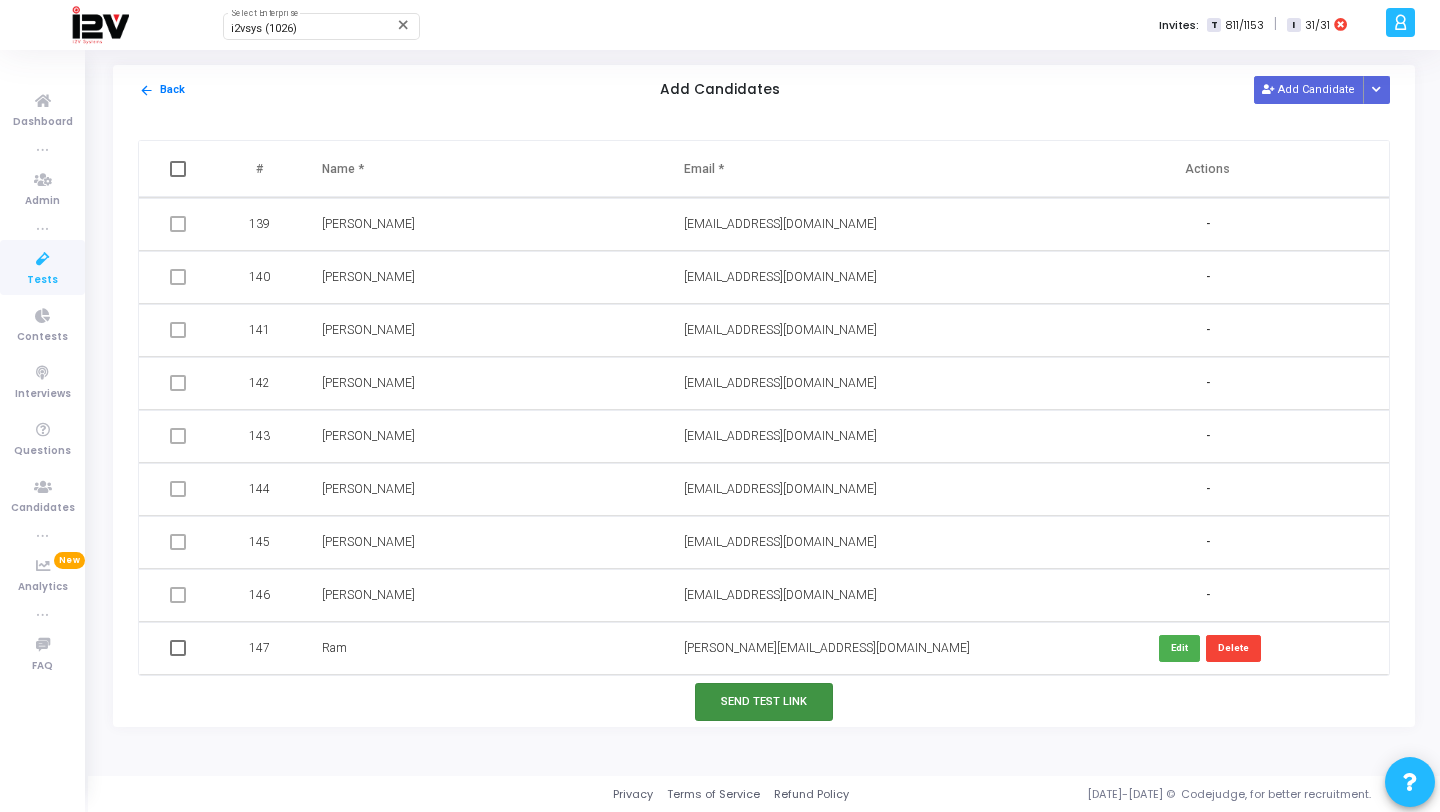 click on "Send Test Link" at bounding box center (764, 701) 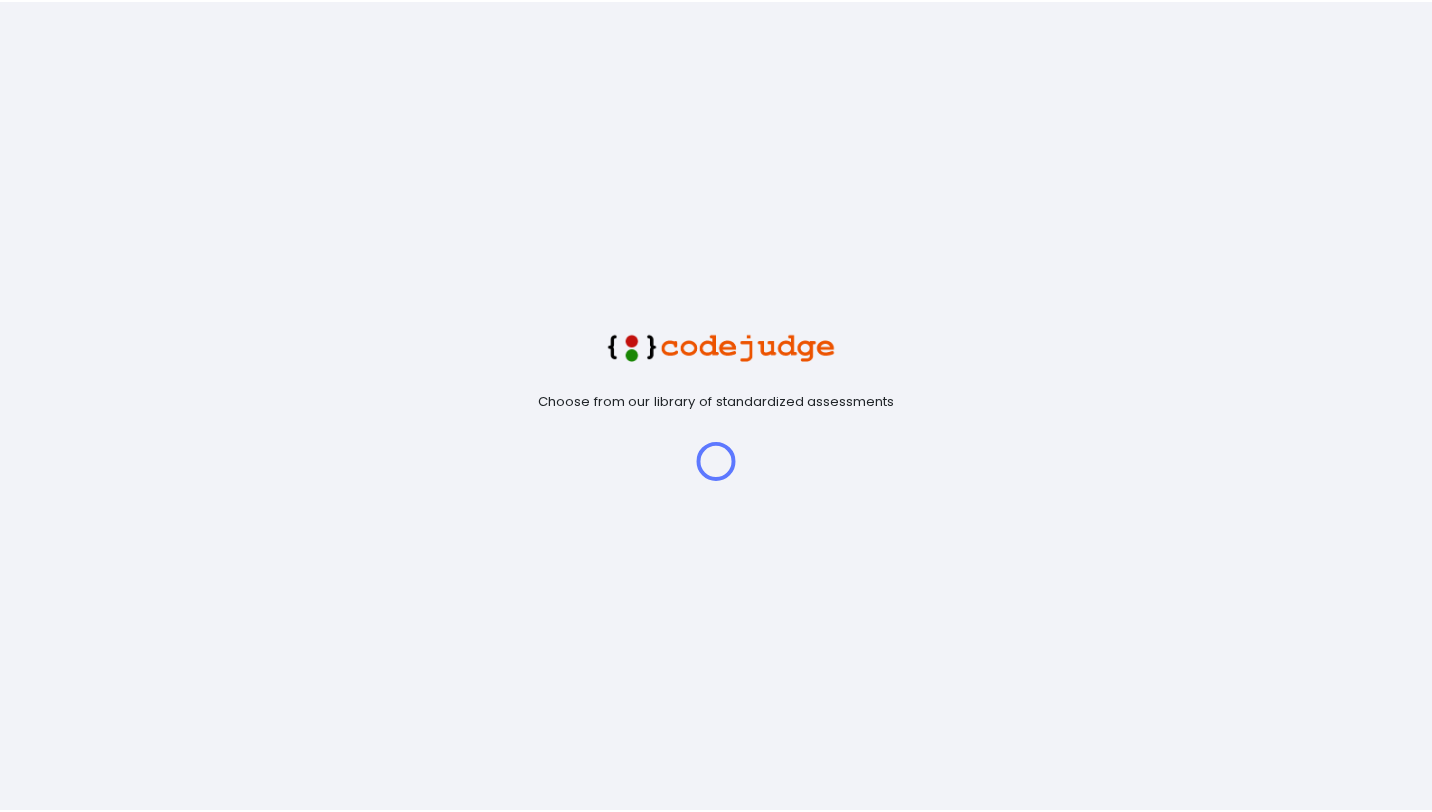 scroll, scrollTop: 0, scrollLeft: 0, axis: both 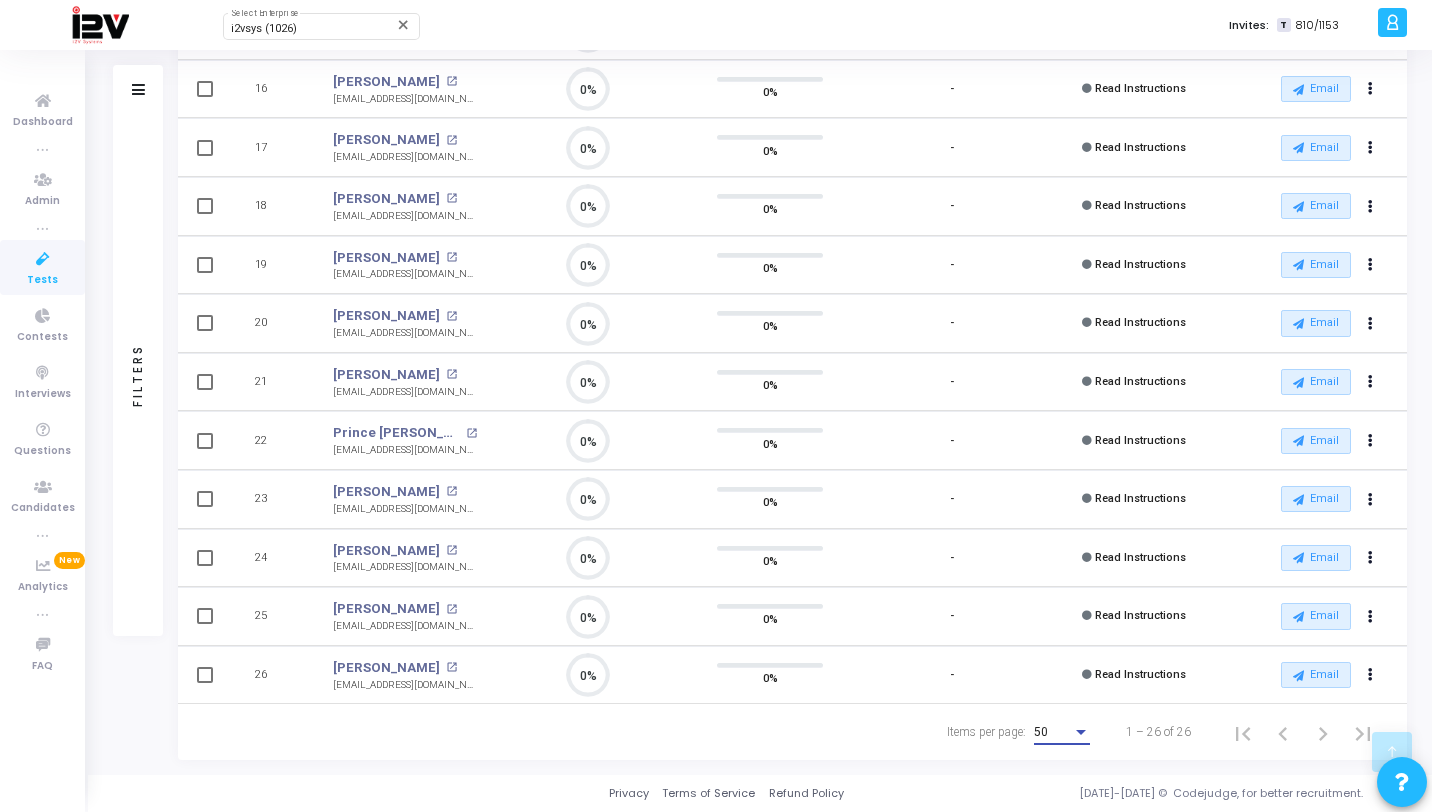 click at bounding box center [1081, 732] 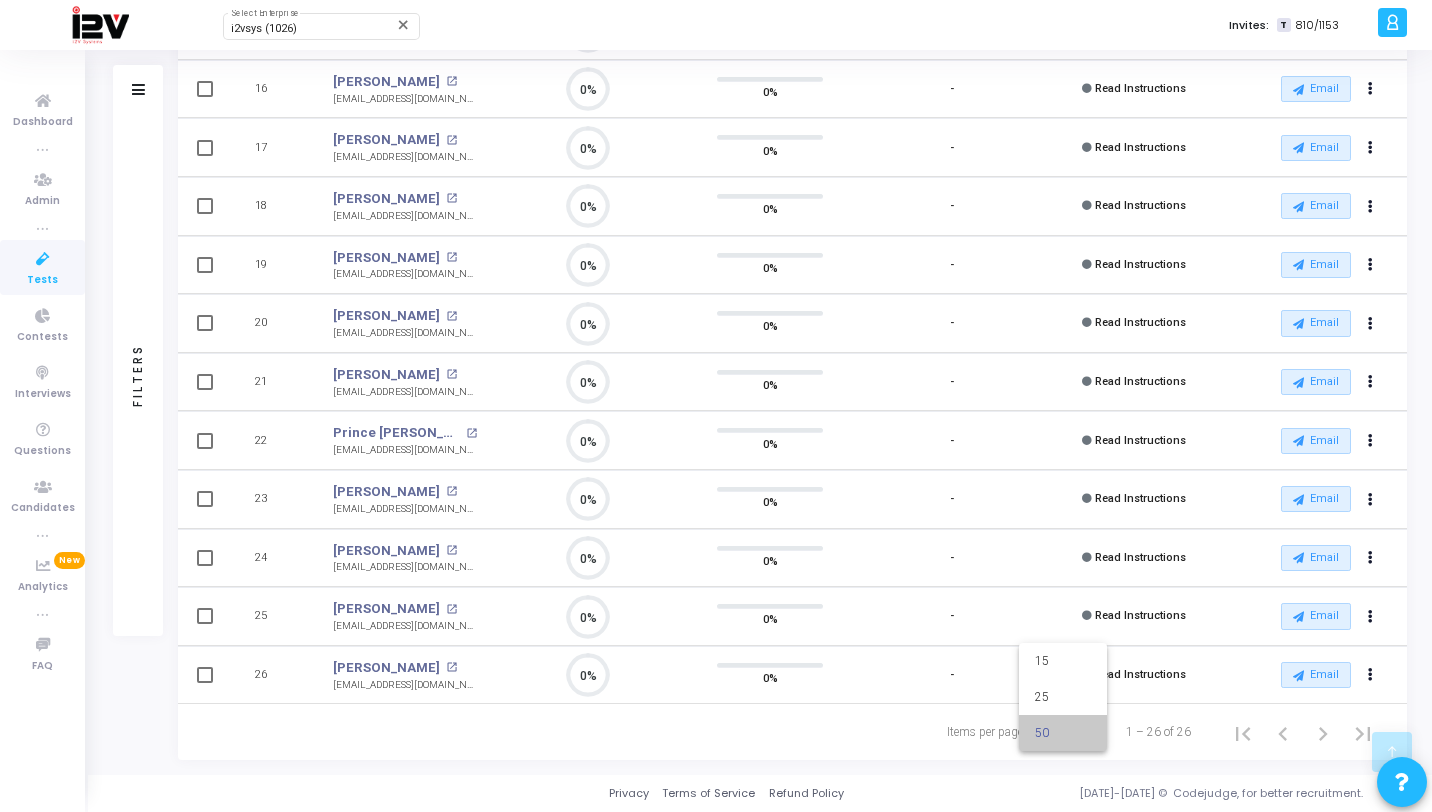 click on "50" at bounding box center (1063, 733) 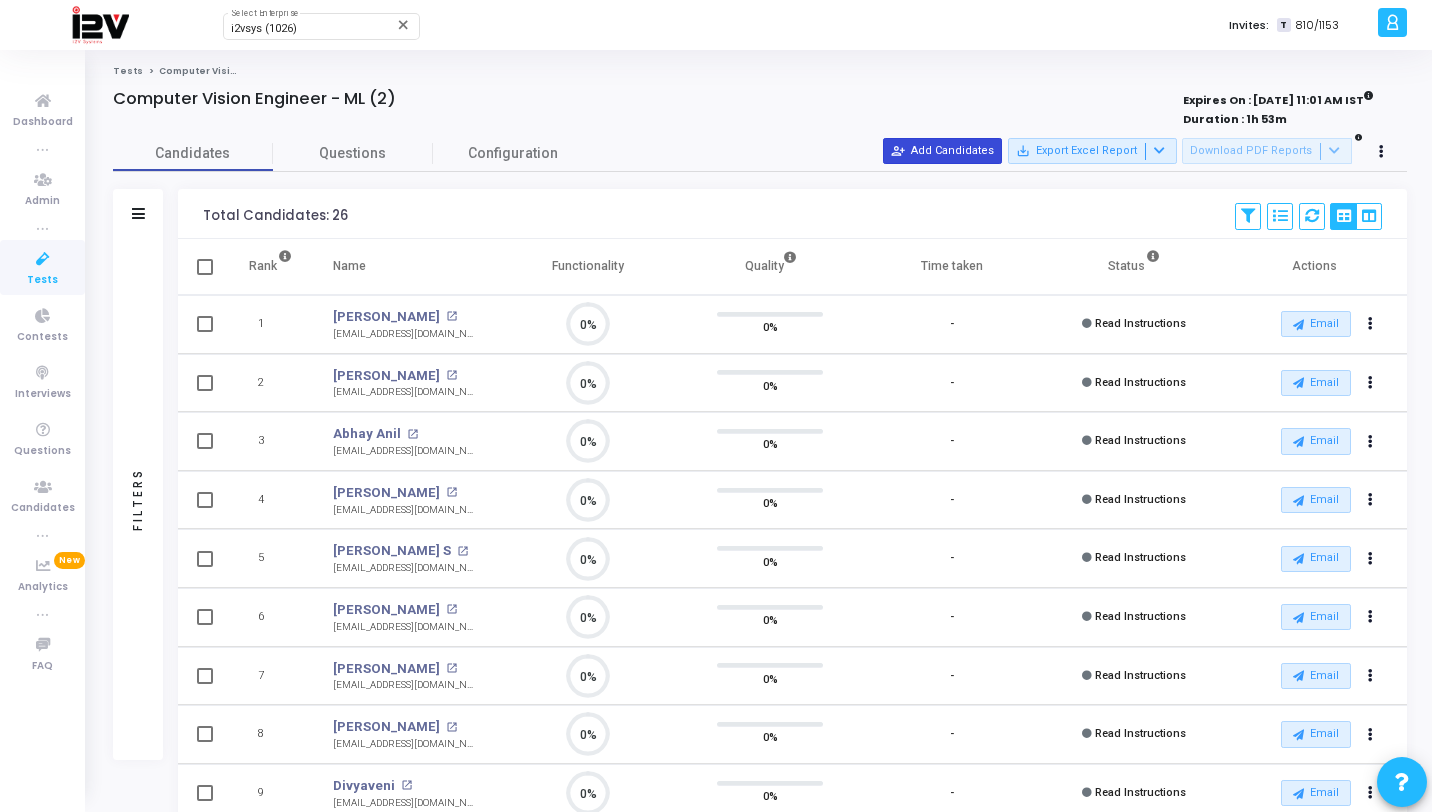 click on "person_add_alt  Add Candidates" at bounding box center (942, 151) 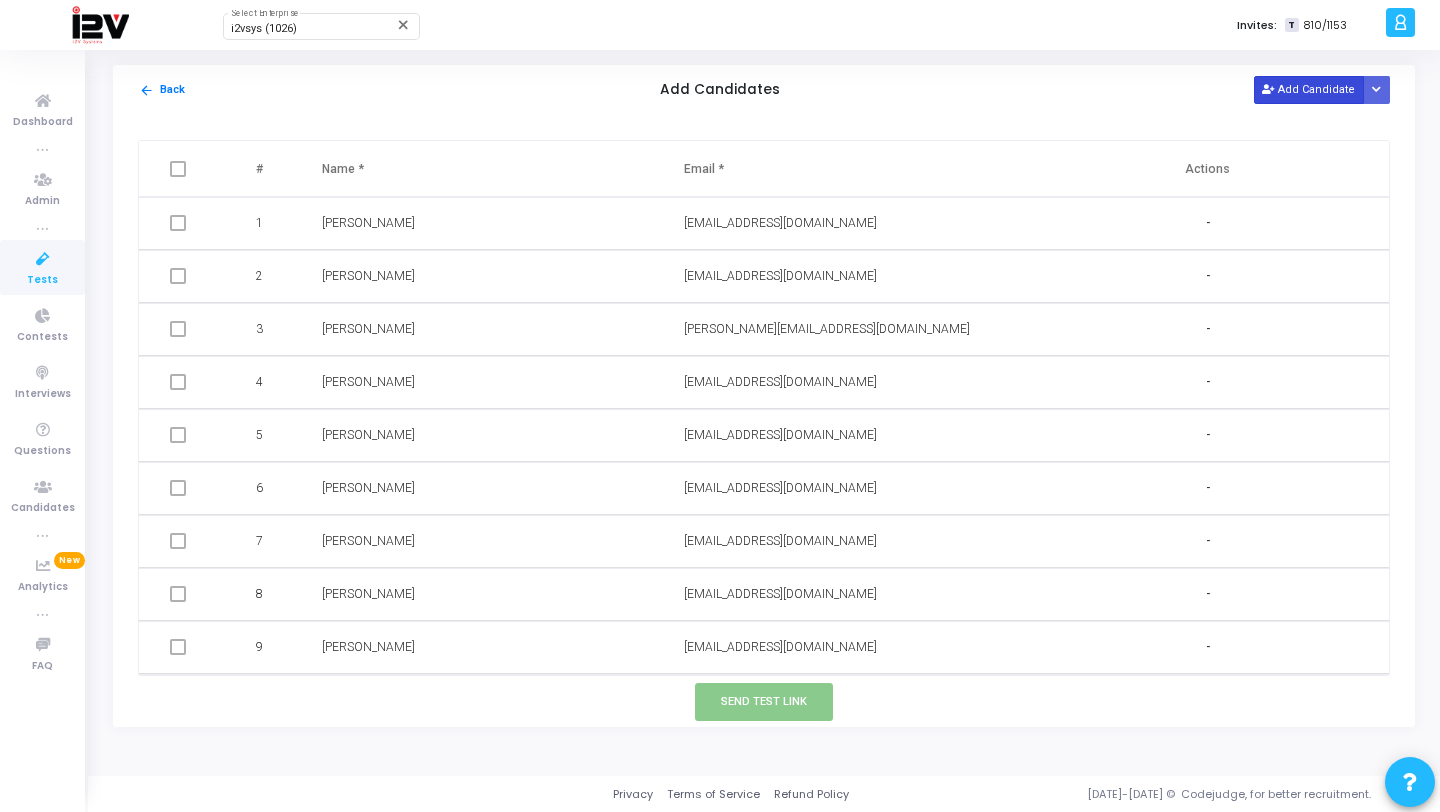 click at bounding box center [1267, 90] 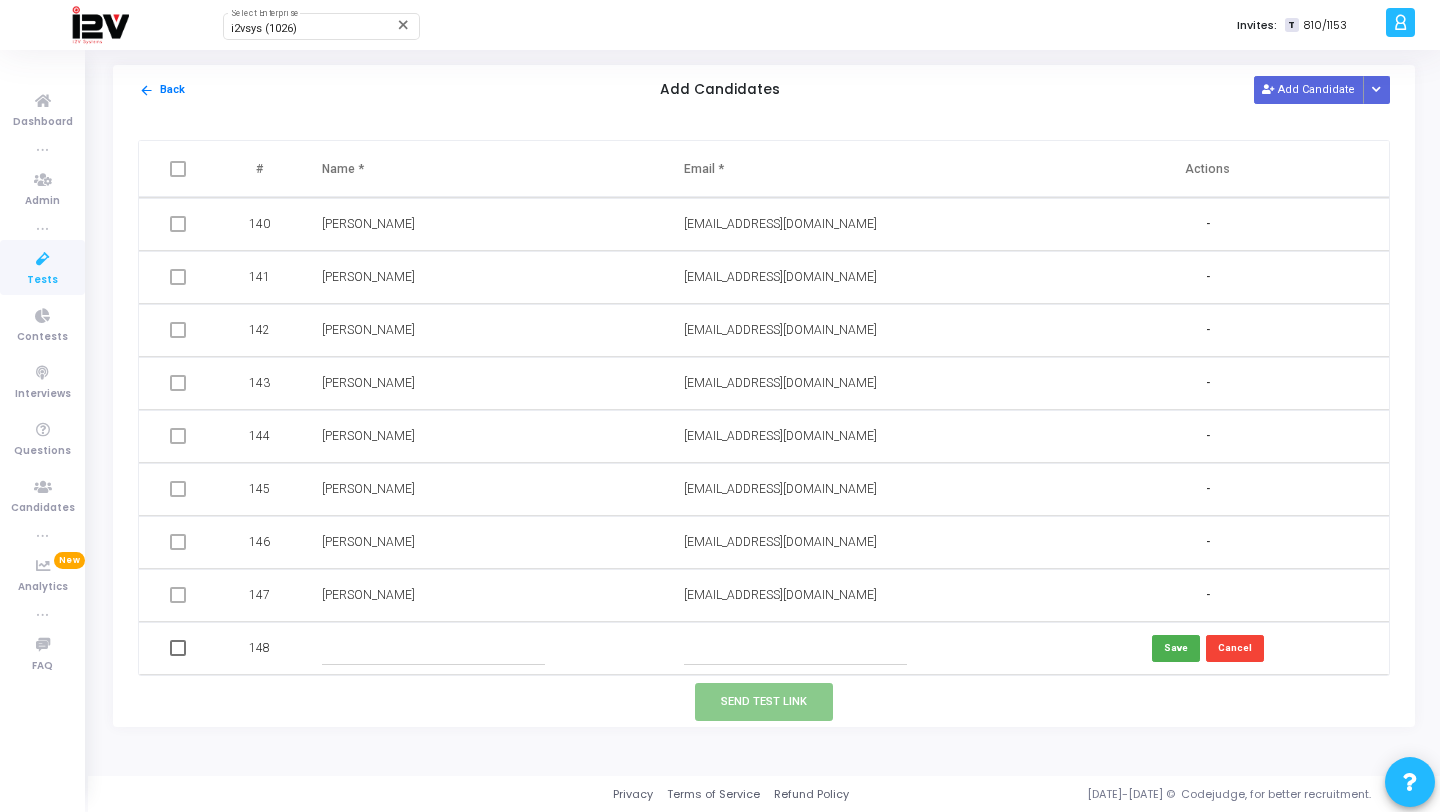 click at bounding box center [433, 648] 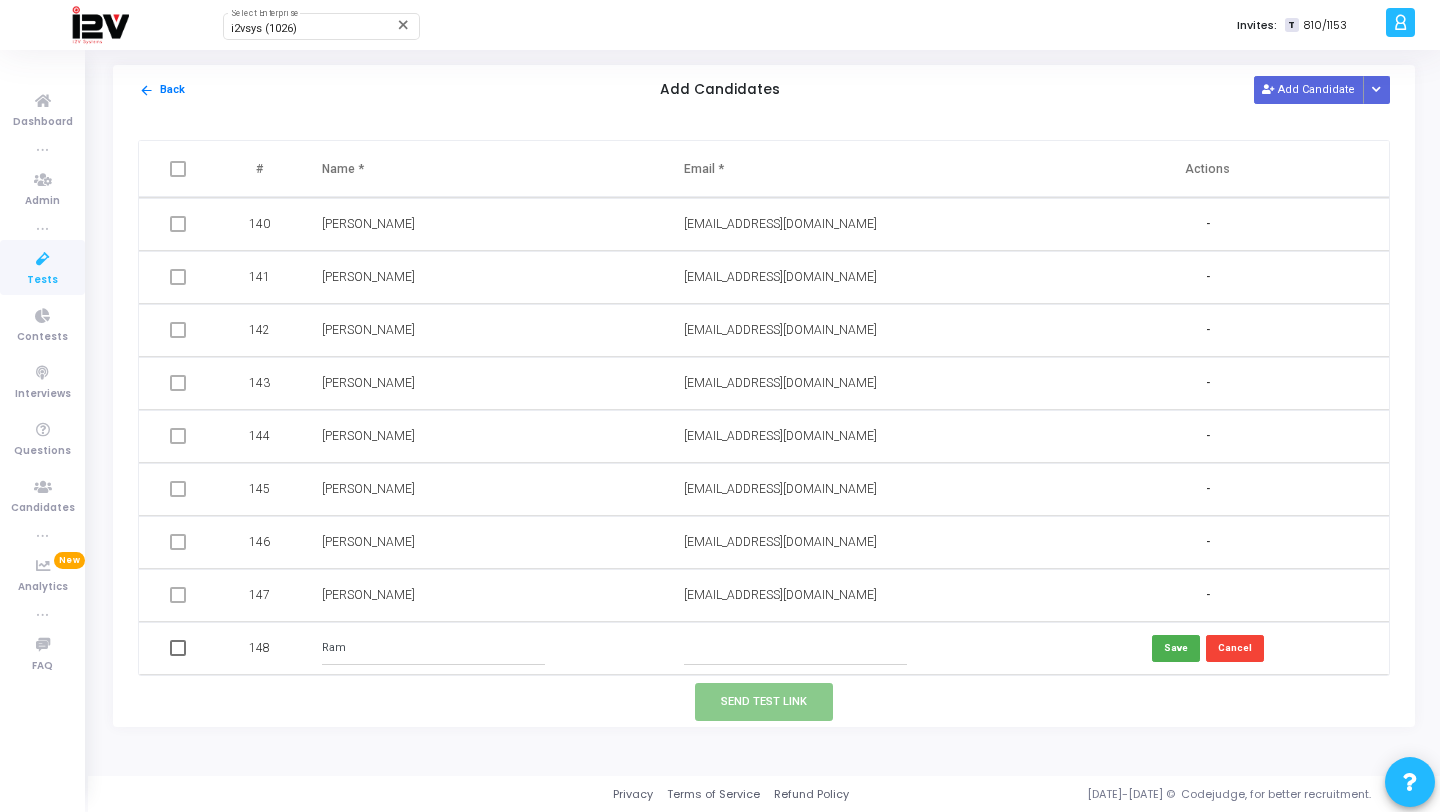 type on "Ram" 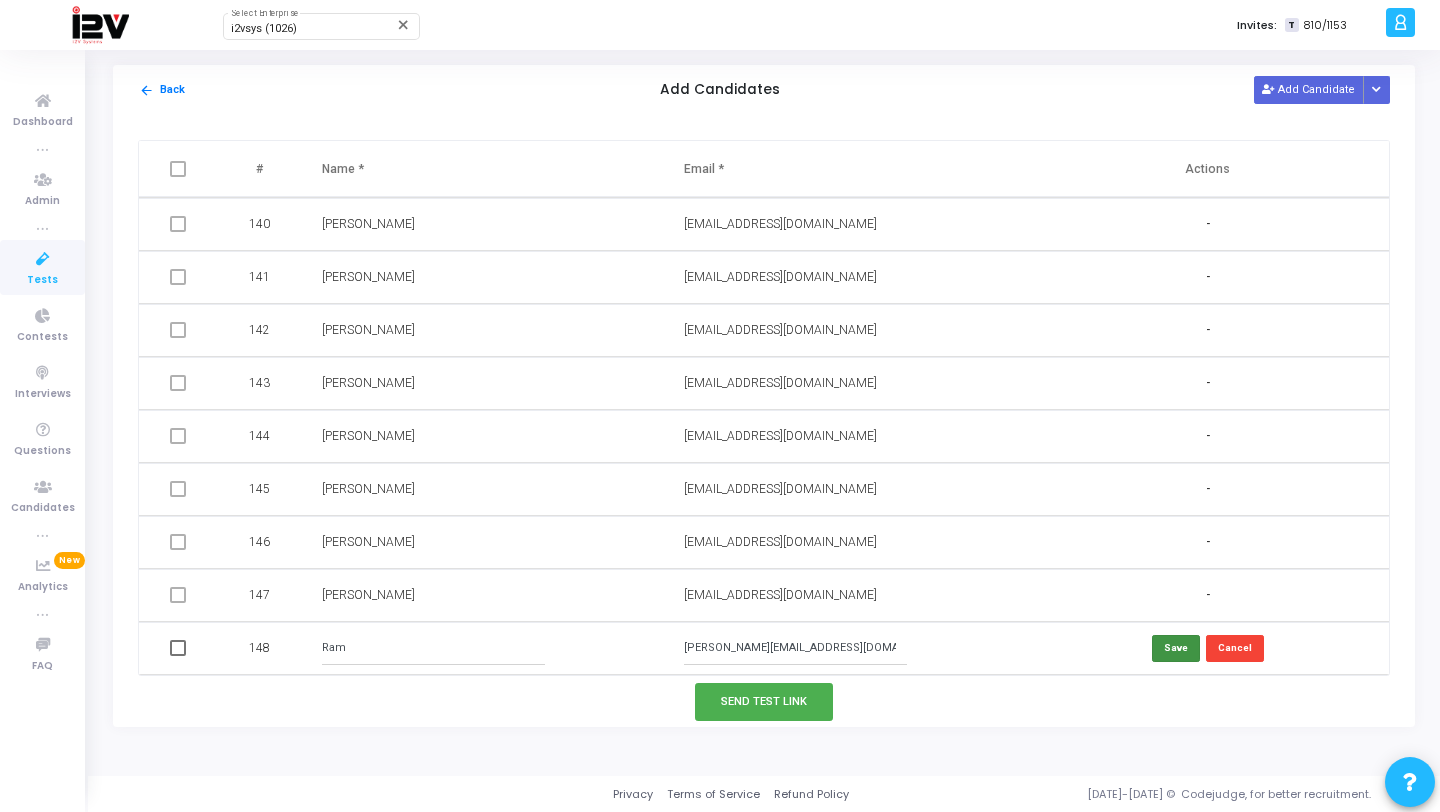 type on "[PERSON_NAME][EMAIL_ADDRESS][DOMAIN_NAME]" 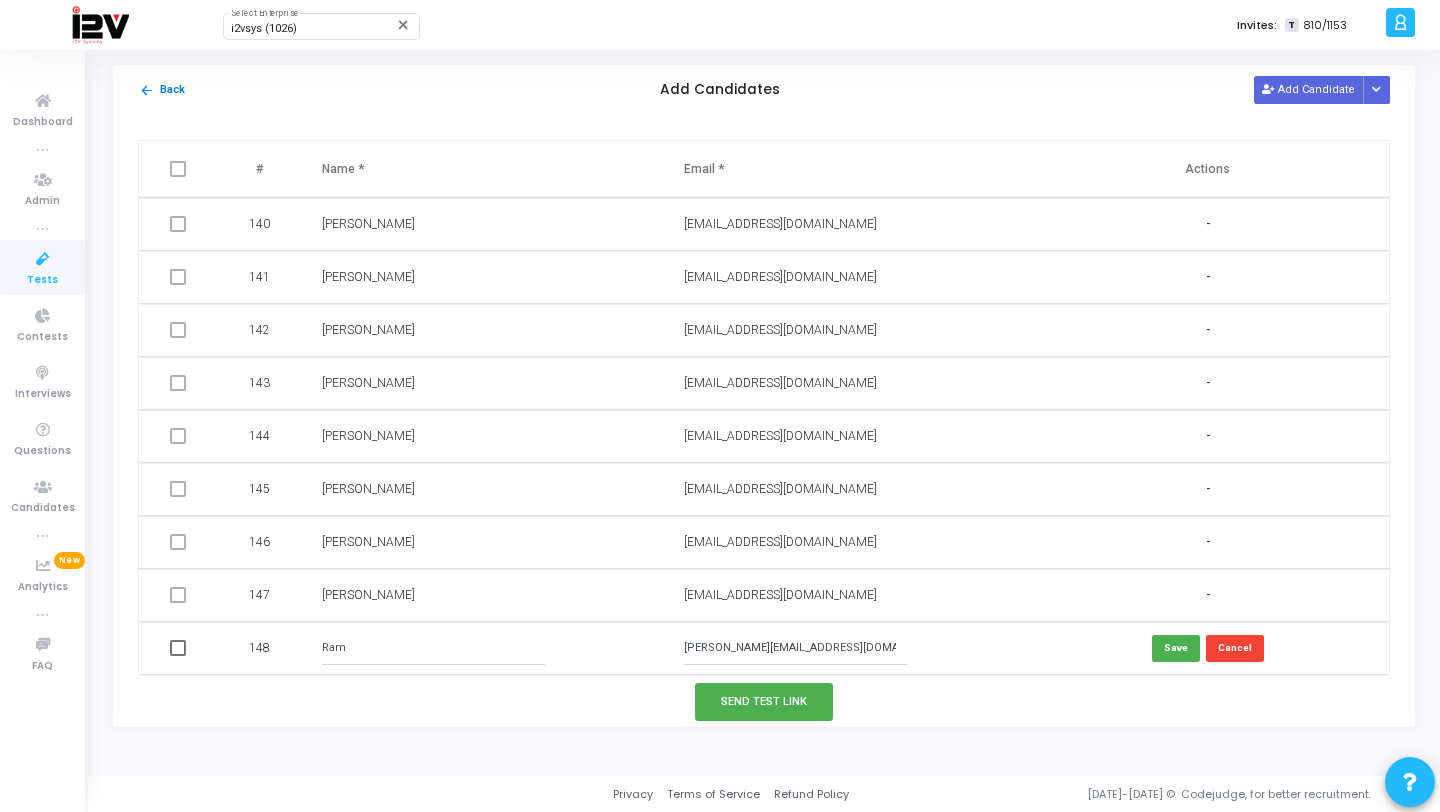 drag, startPoint x: 816, startPoint y: 645, endPoint x: 671, endPoint y: 644, distance: 145.00345 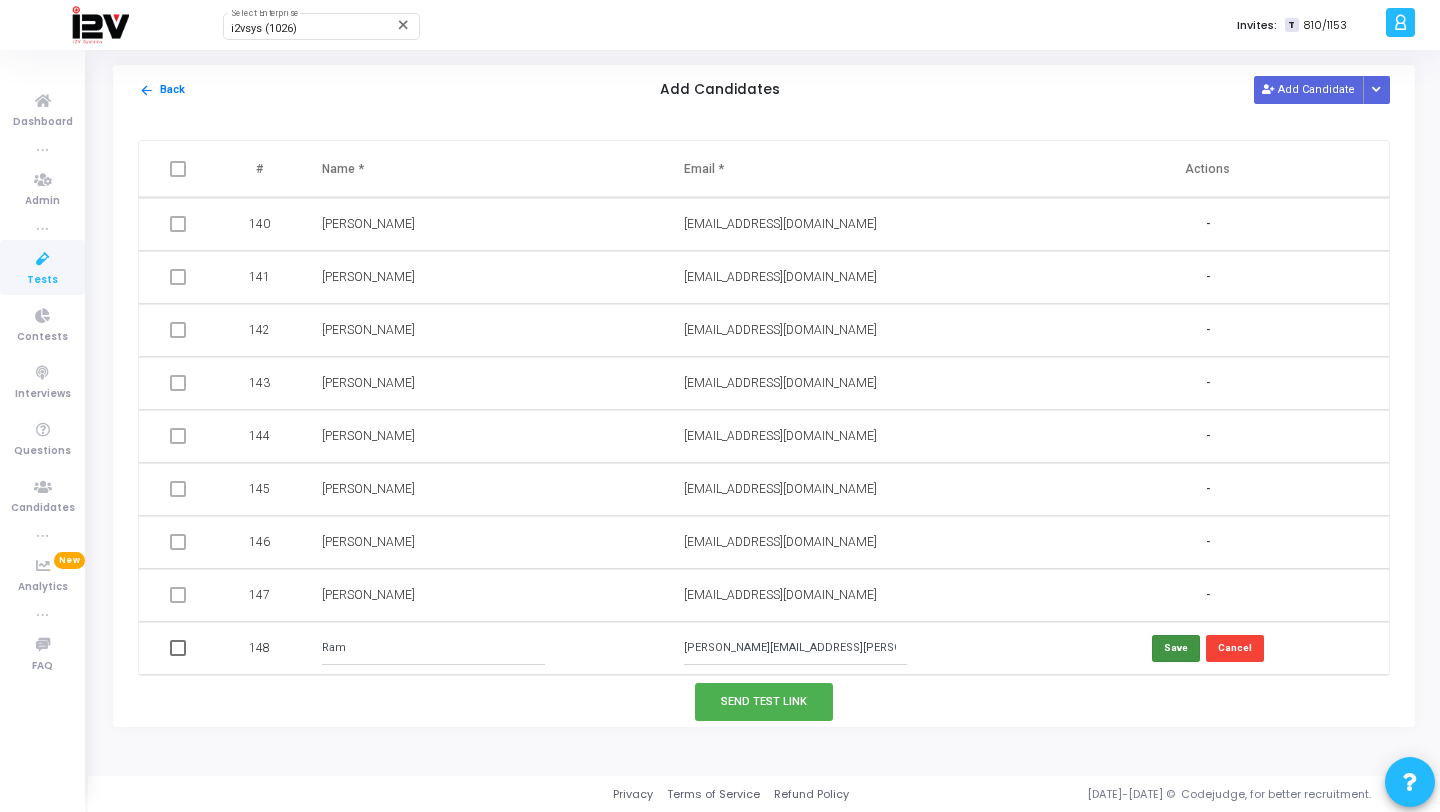 type on "[PERSON_NAME][EMAIL_ADDRESS][PERSON_NAME][DOMAIN_NAME]" 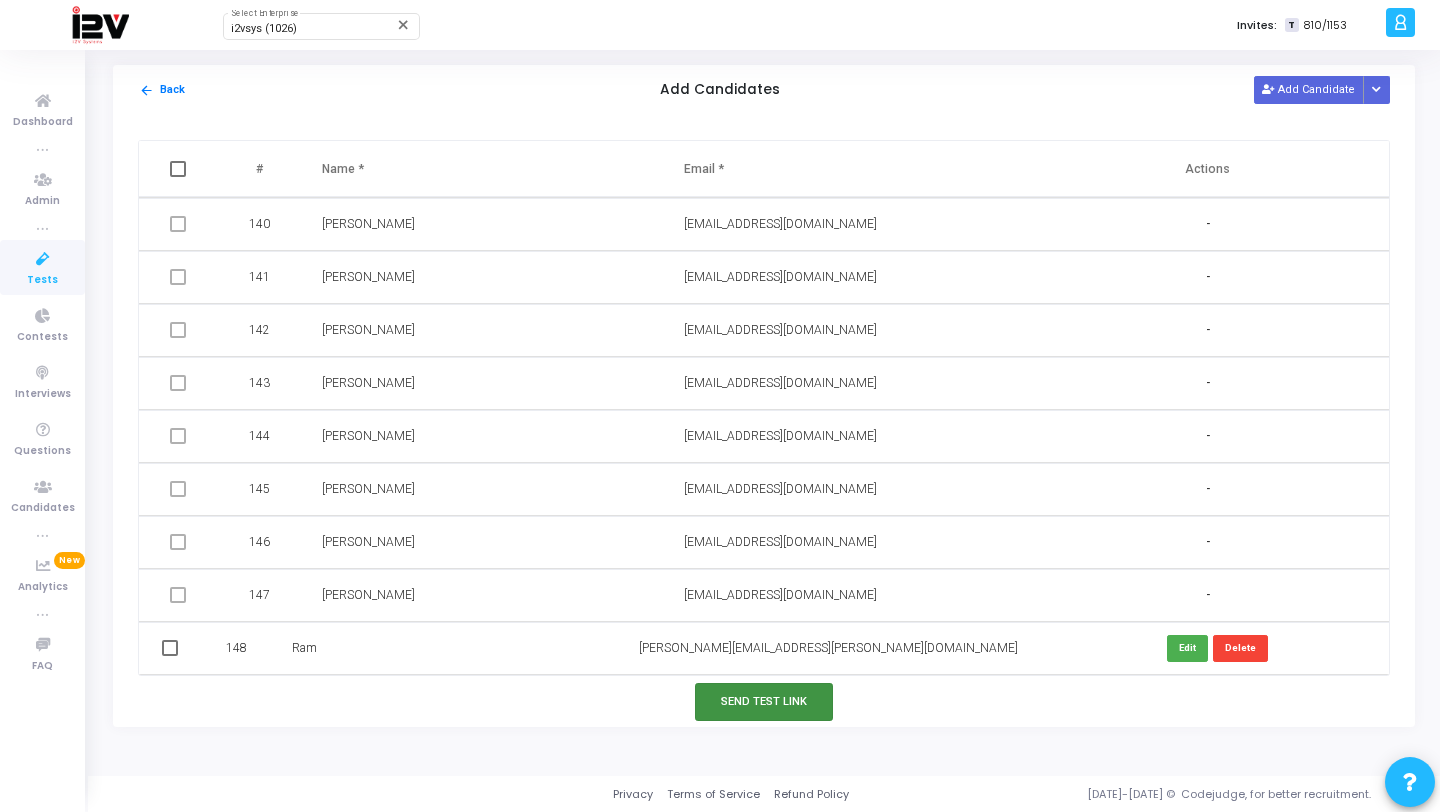 click on "Send Test Link" at bounding box center [764, 701] 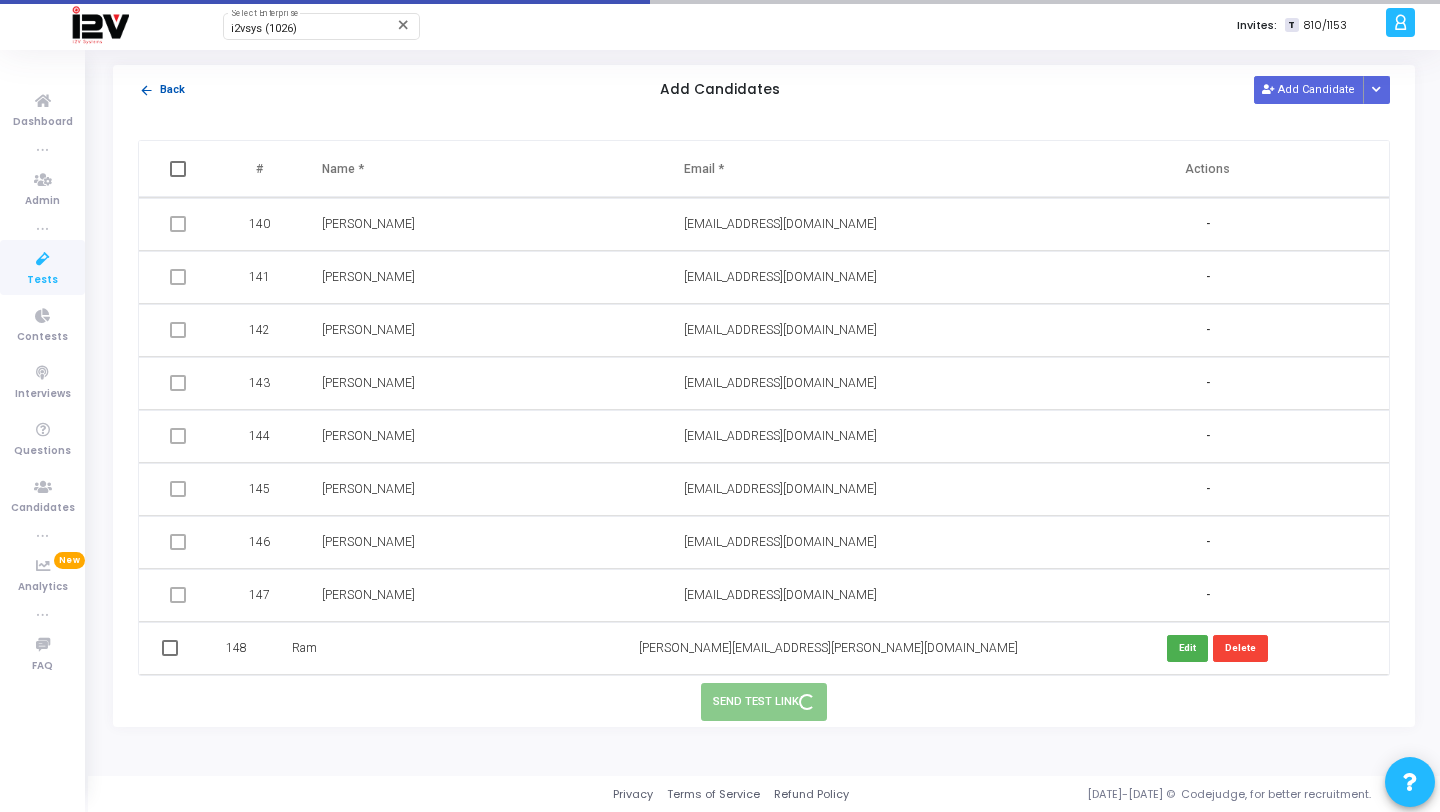 click on "arrow_back" at bounding box center [146, 90] 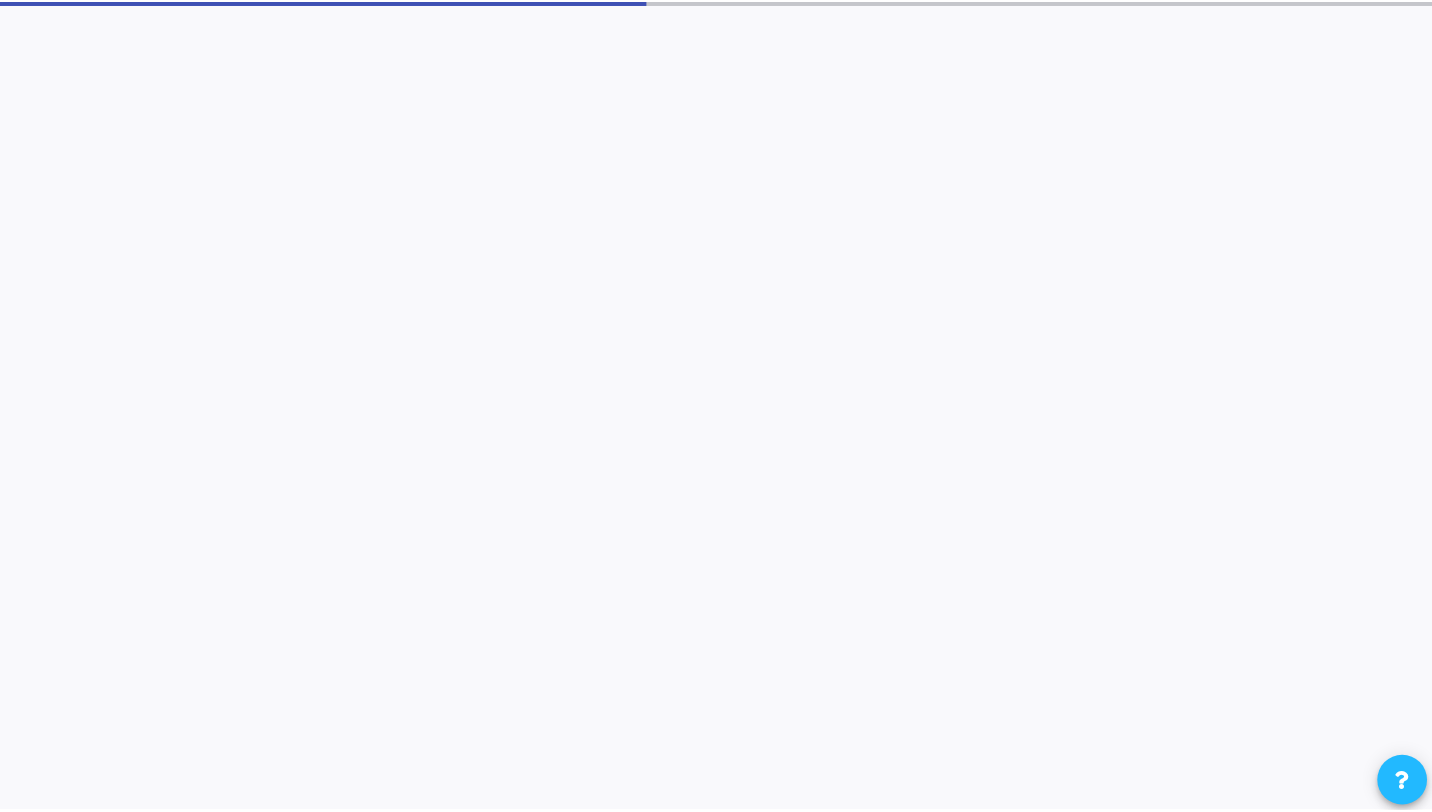 scroll, scrollTop: 0, scrollLeft: 0, axis: both 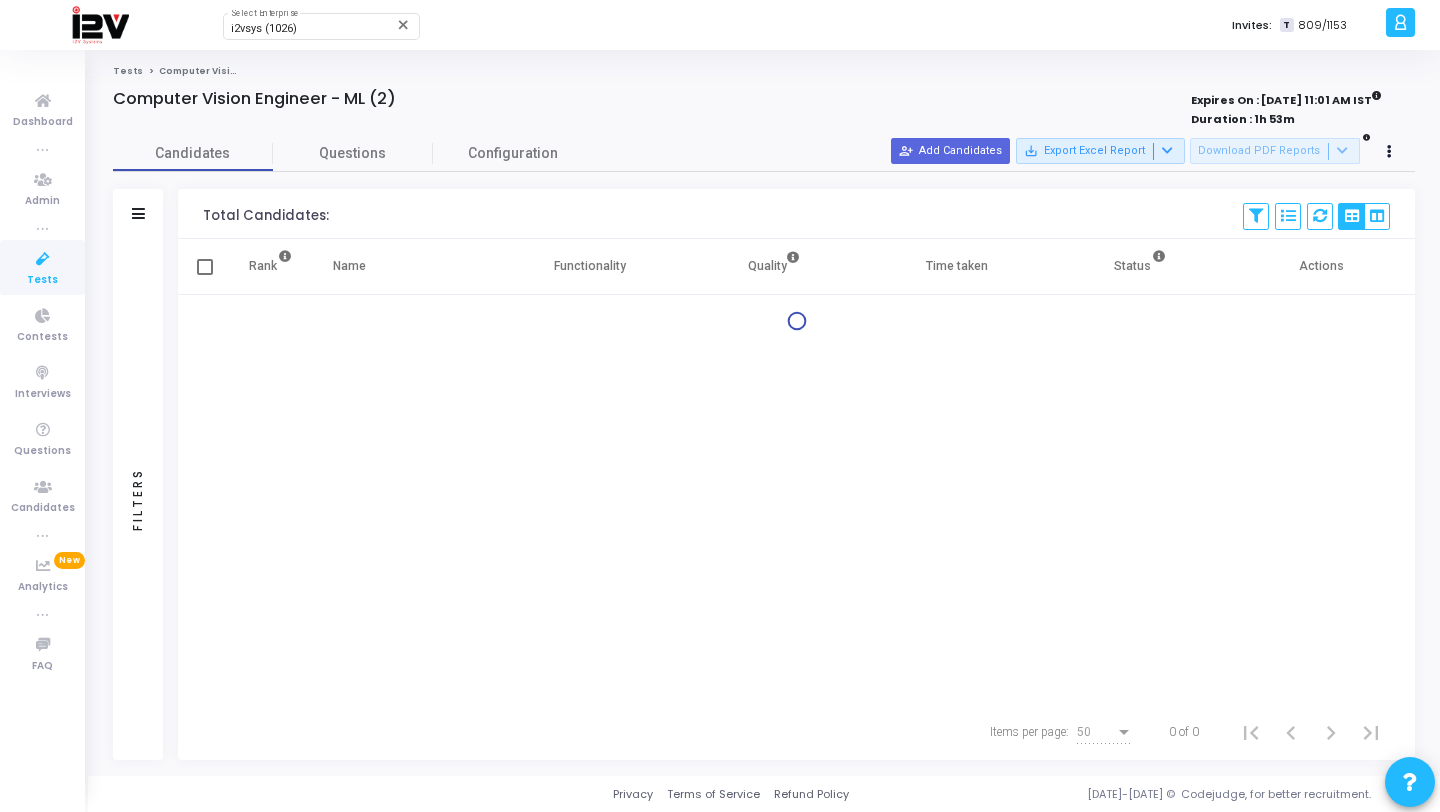 click on "Filters" at bounding box center (138, 214) 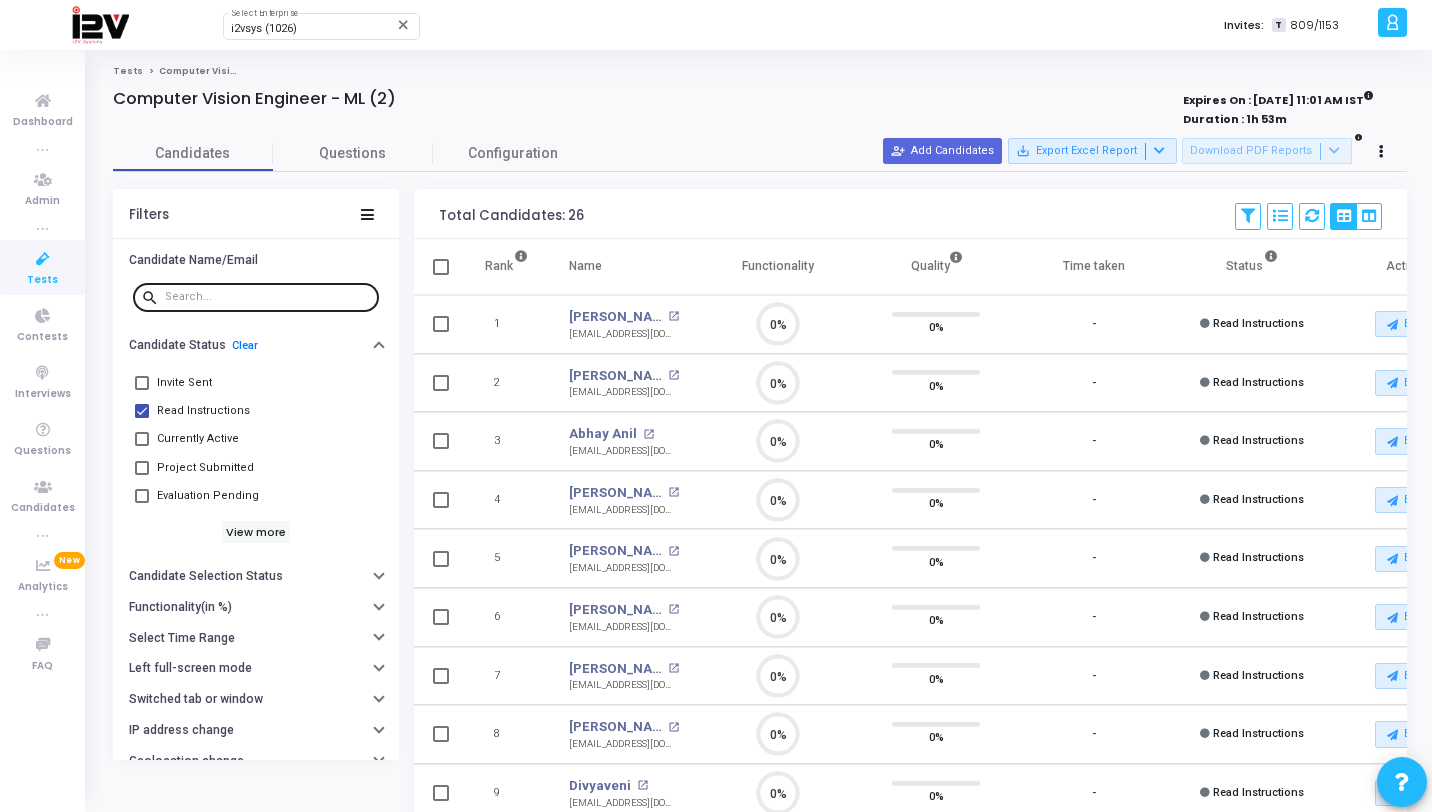 scroll, scrollTop: 9, scrollLeft: 9, axis: both 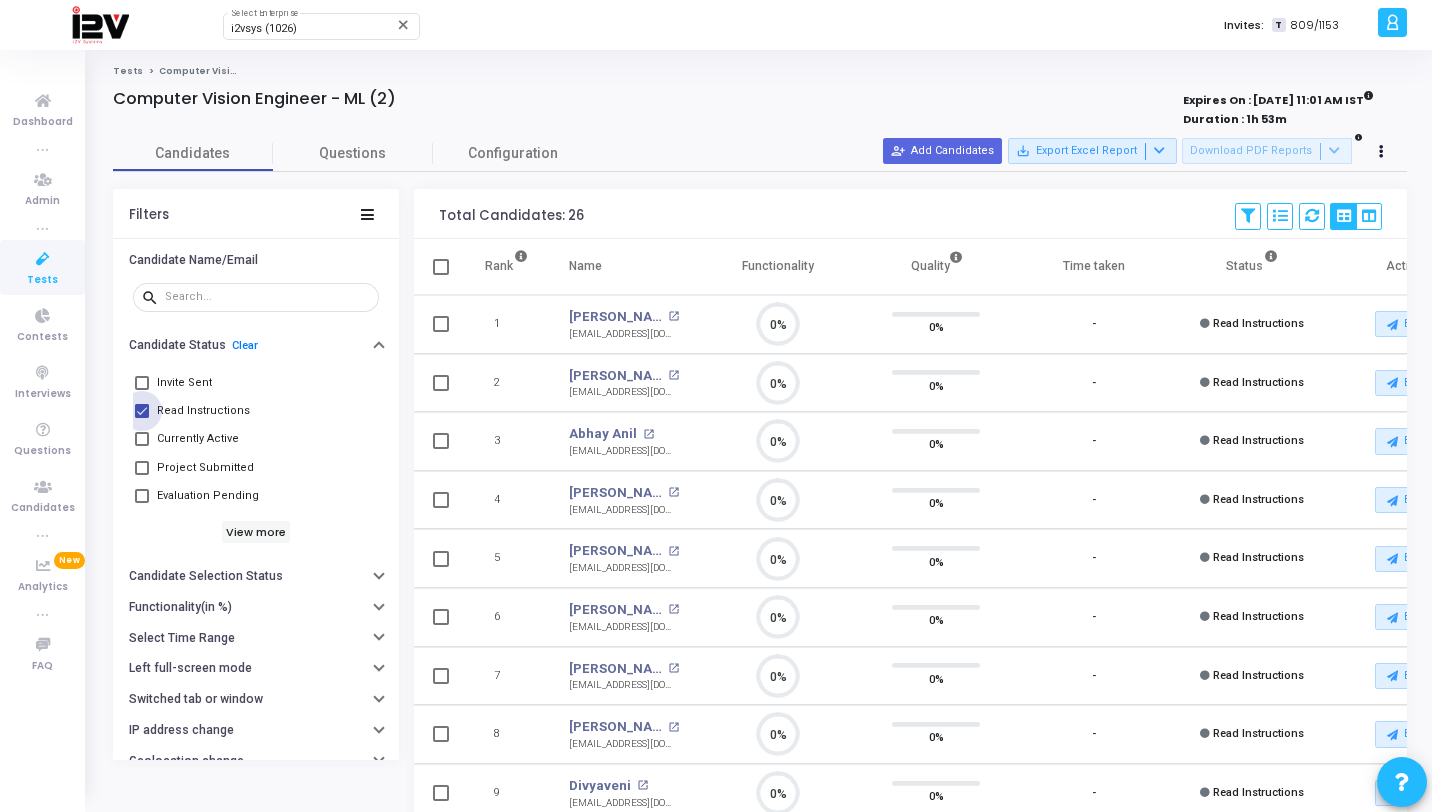 click on "Read Instructions" at bounding box center (203, 411) 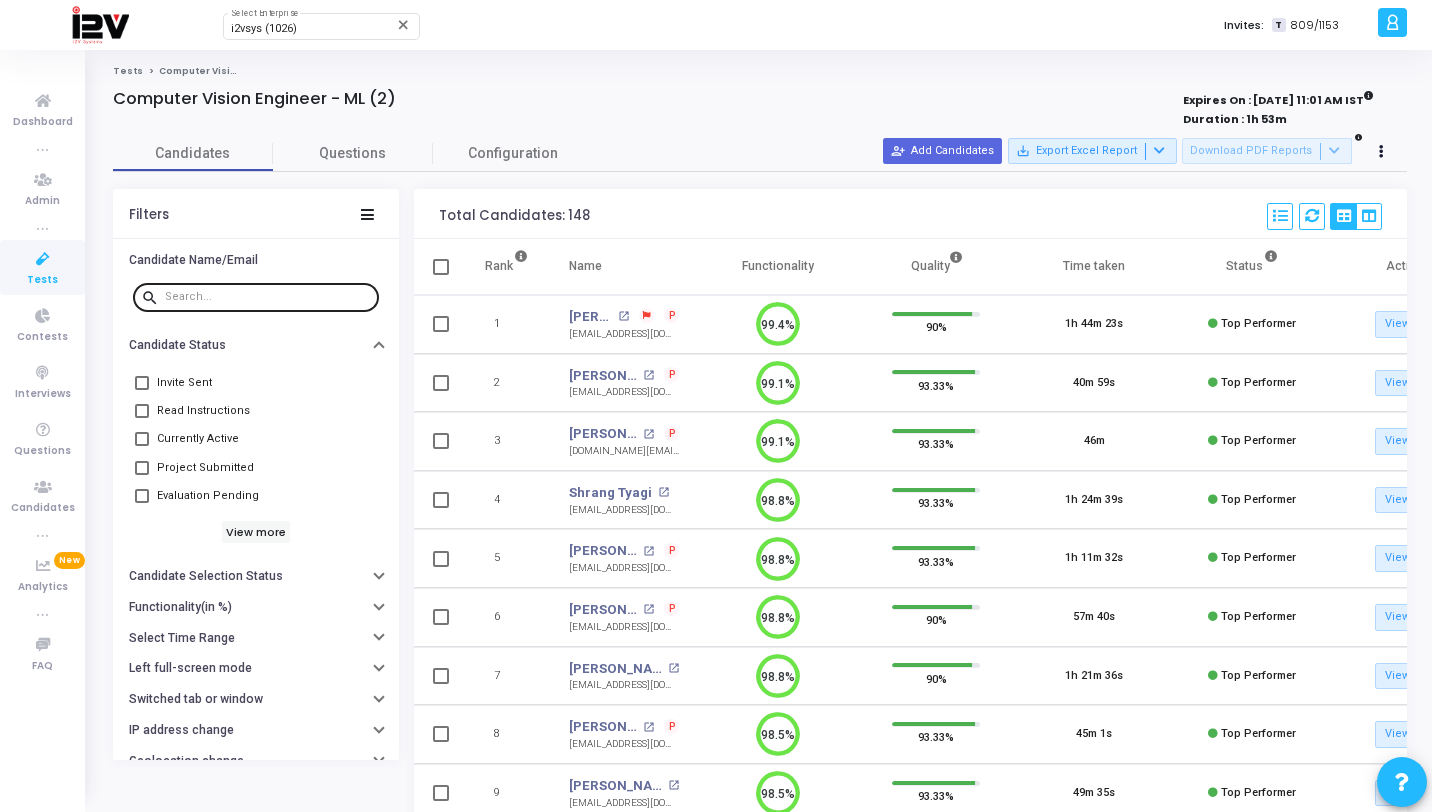 click at bounding box center [268, 297] 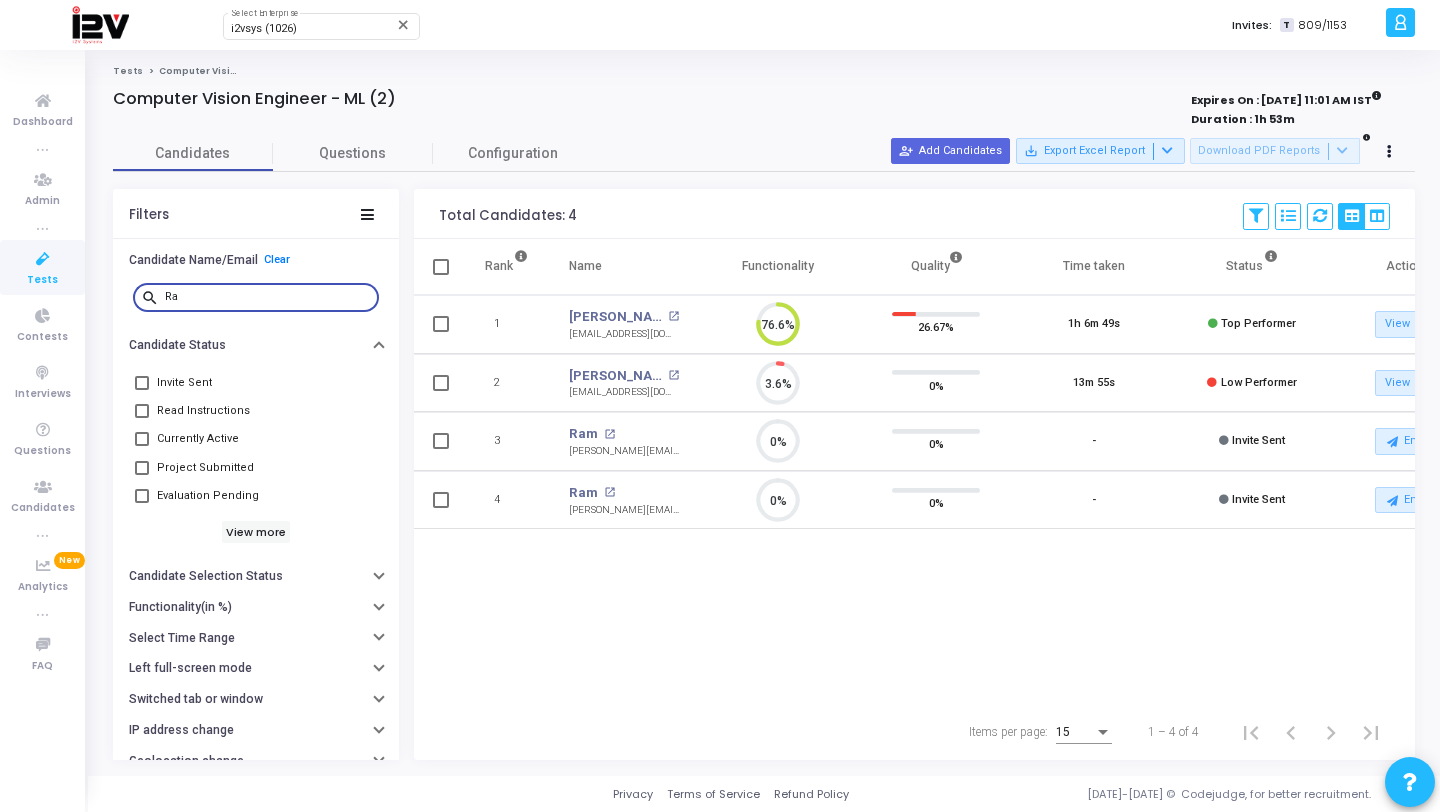 type on "R" 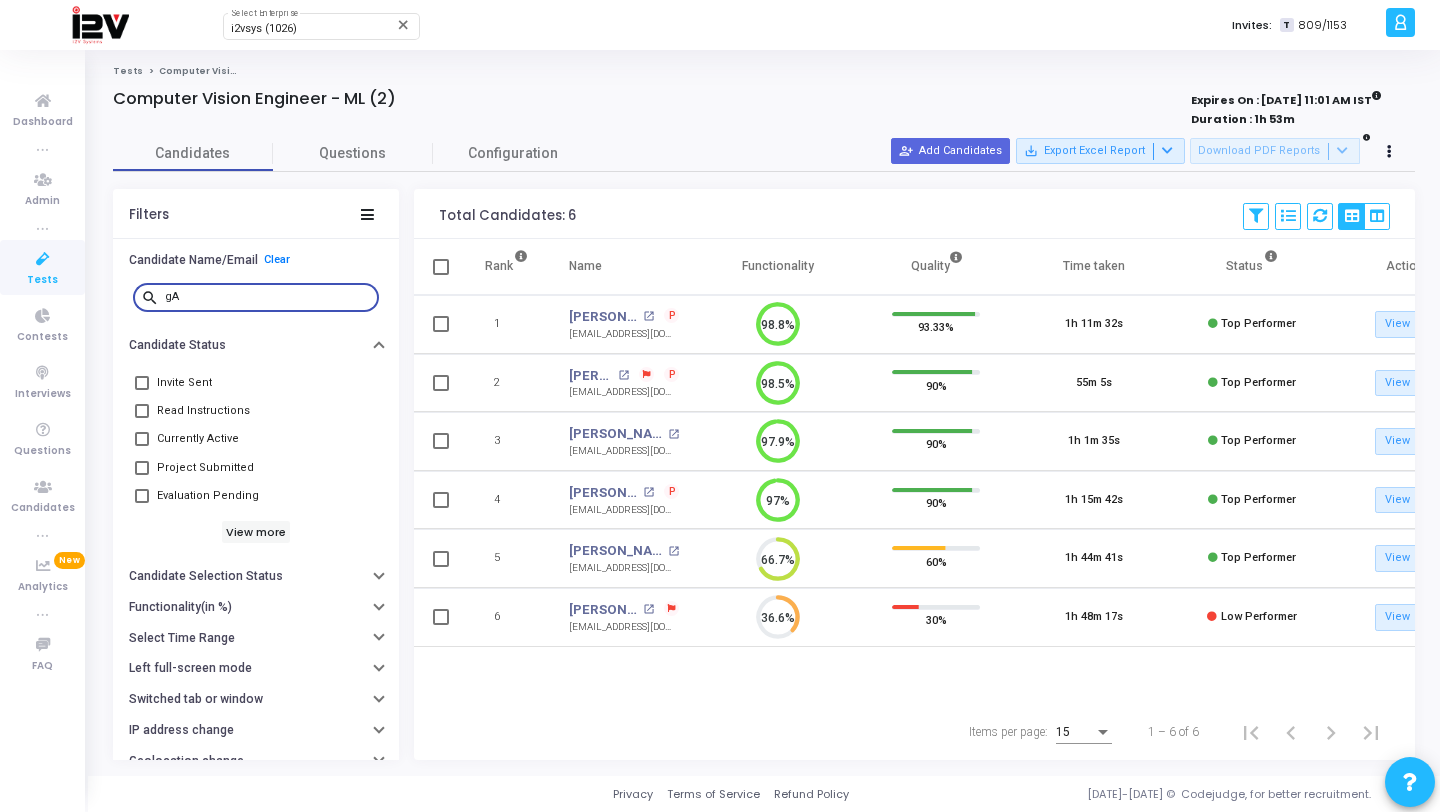 type on "g" 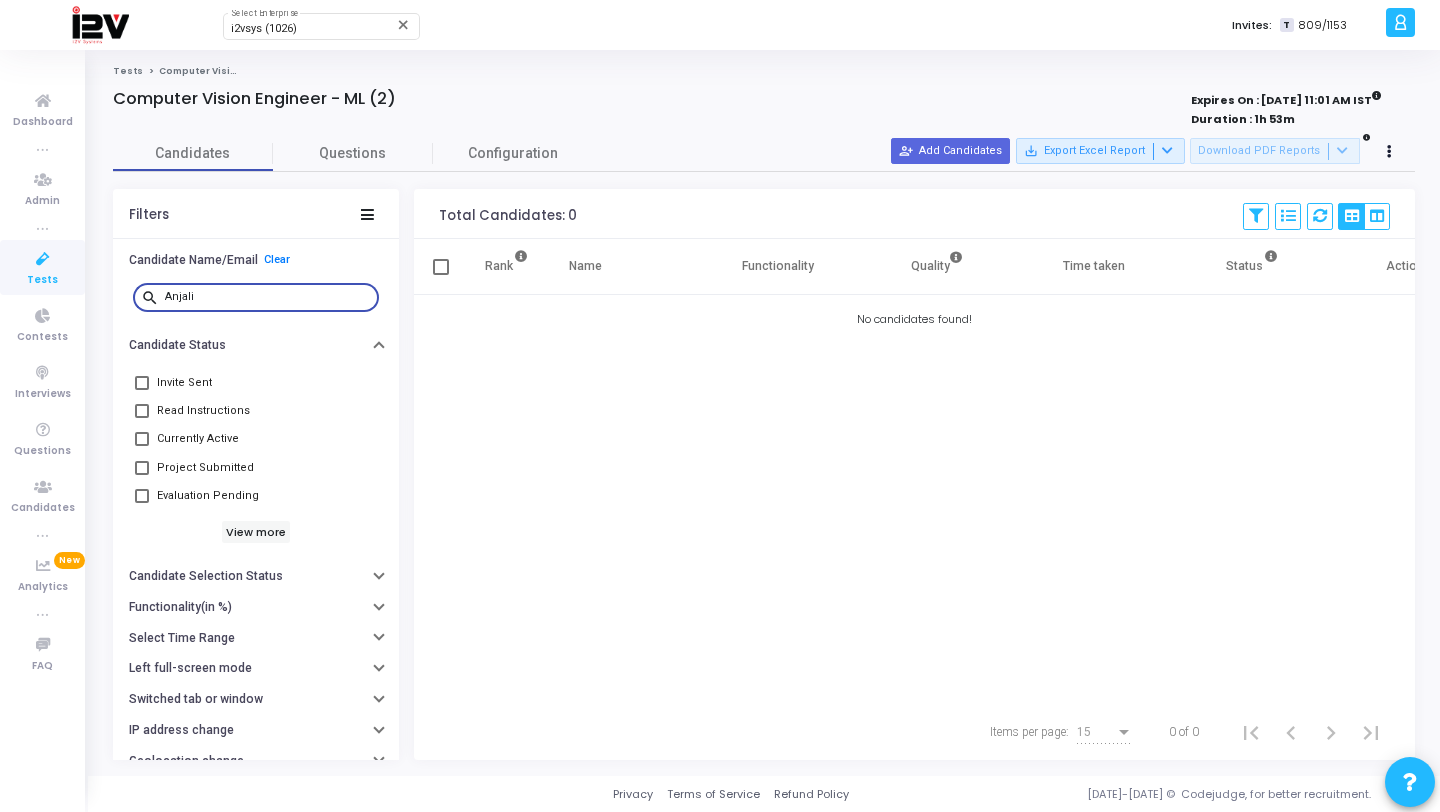 drag, startPoint x: 249, startPoint y: 295, endPoint x: 147, endPoint y: 295, distance: 102 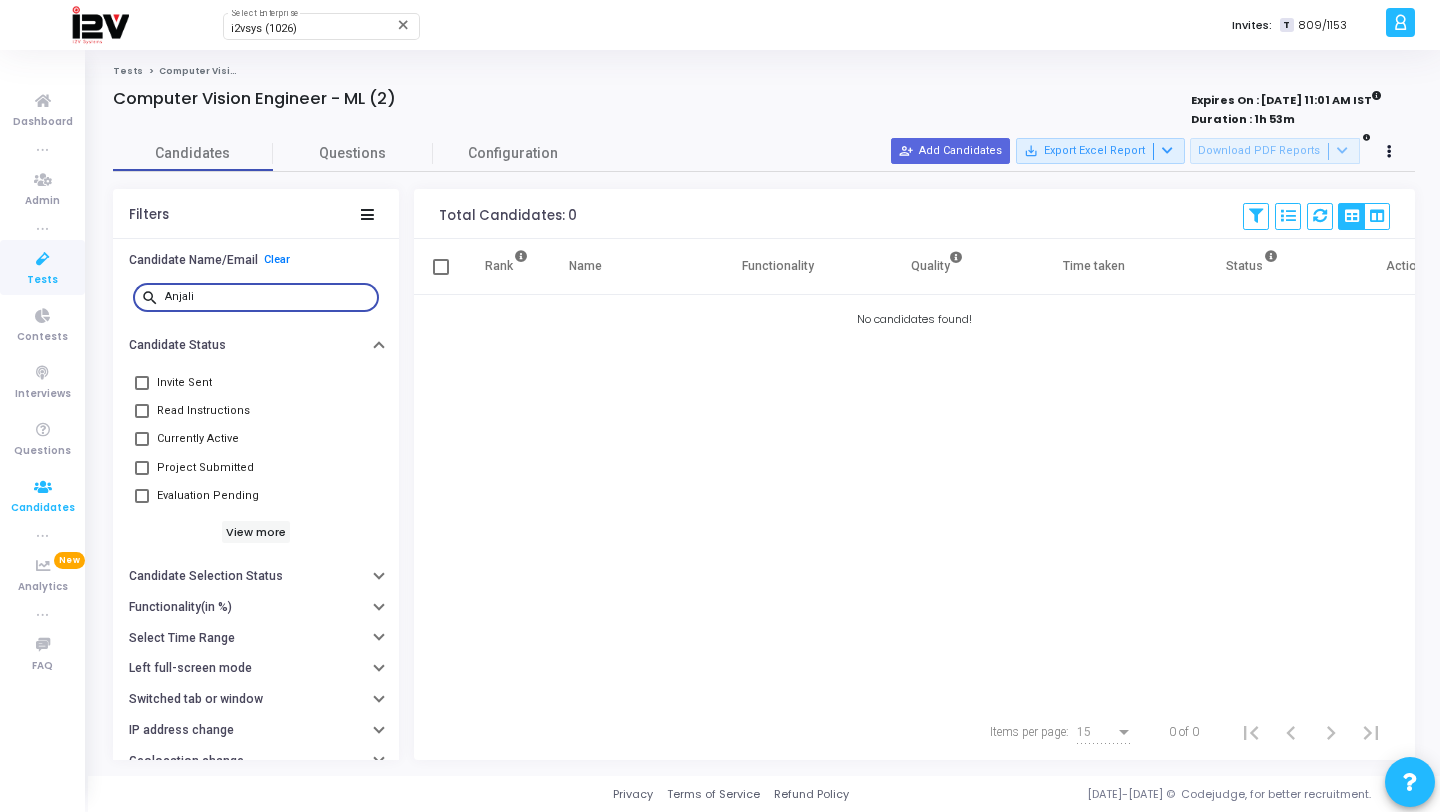 type on "Anjali" 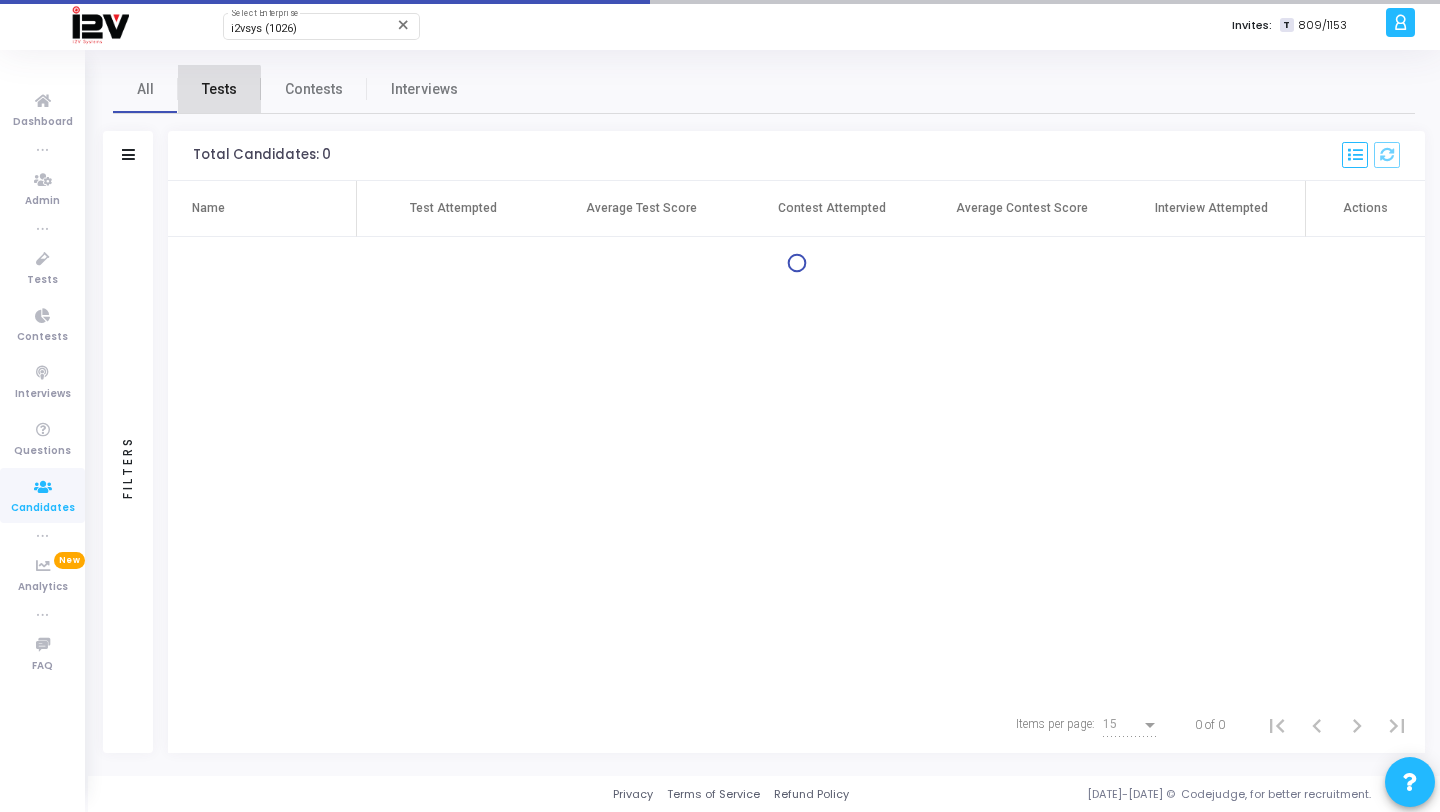 click on "Tests" at bounding box center (219, 89) 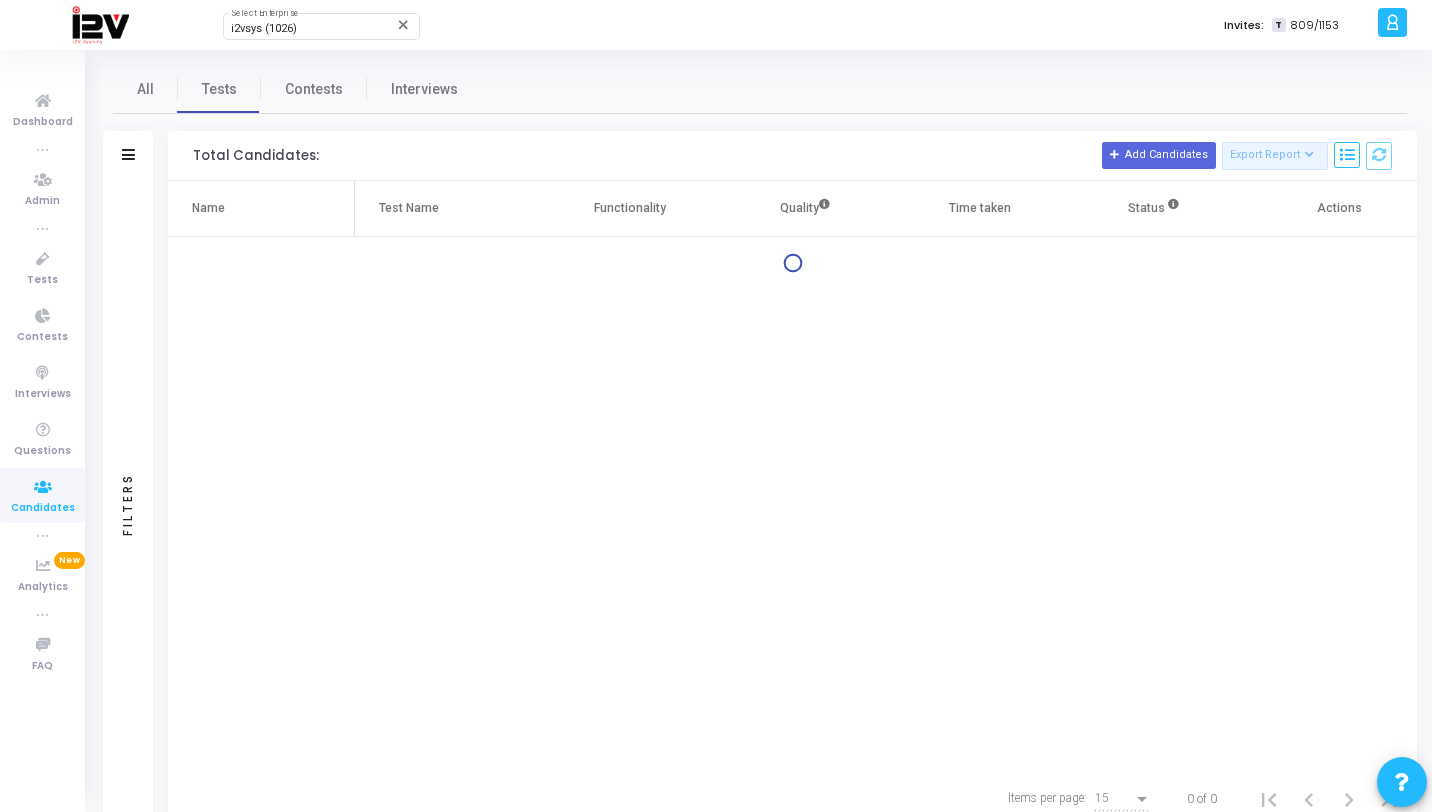 click on "Filters" 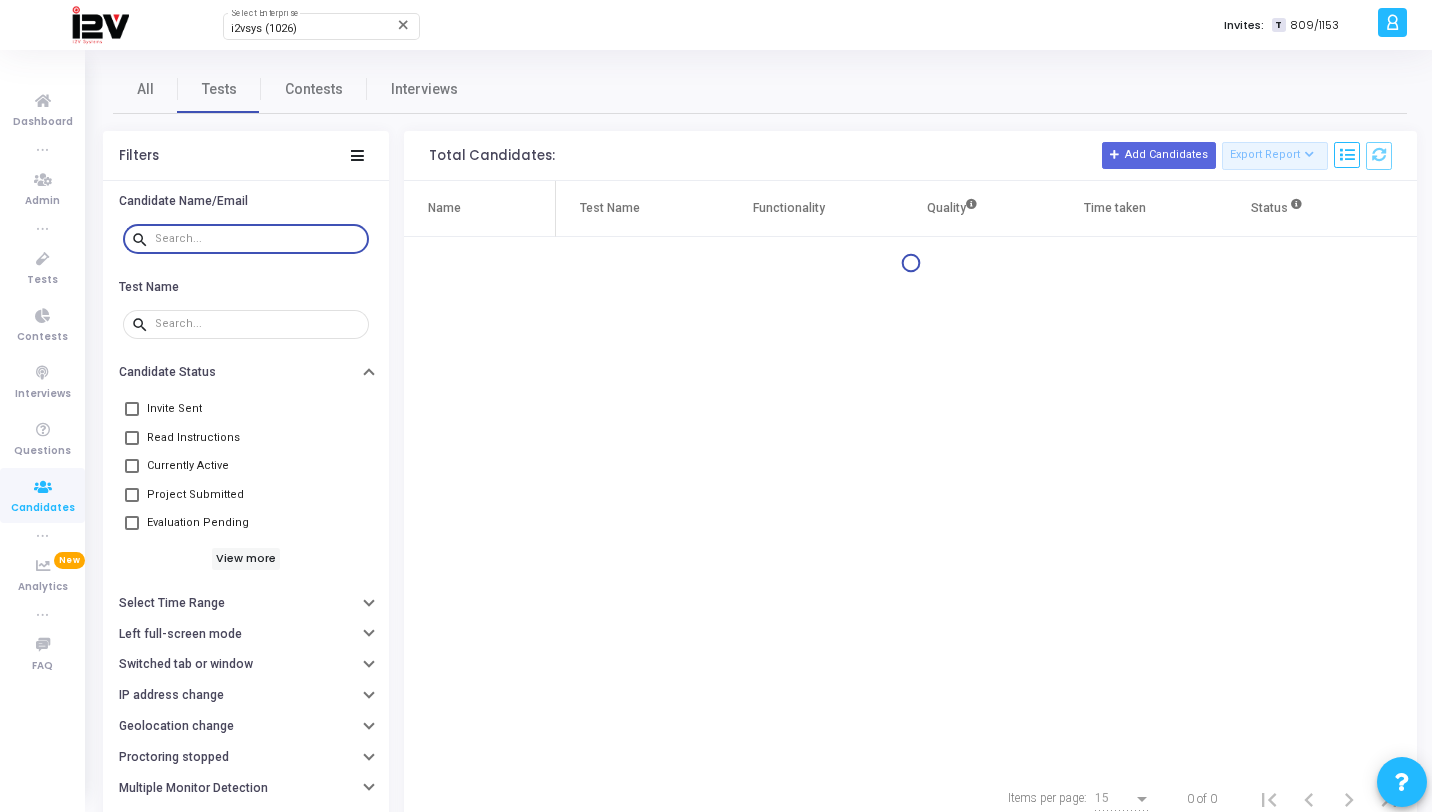 click at bounding box center [258, 239] 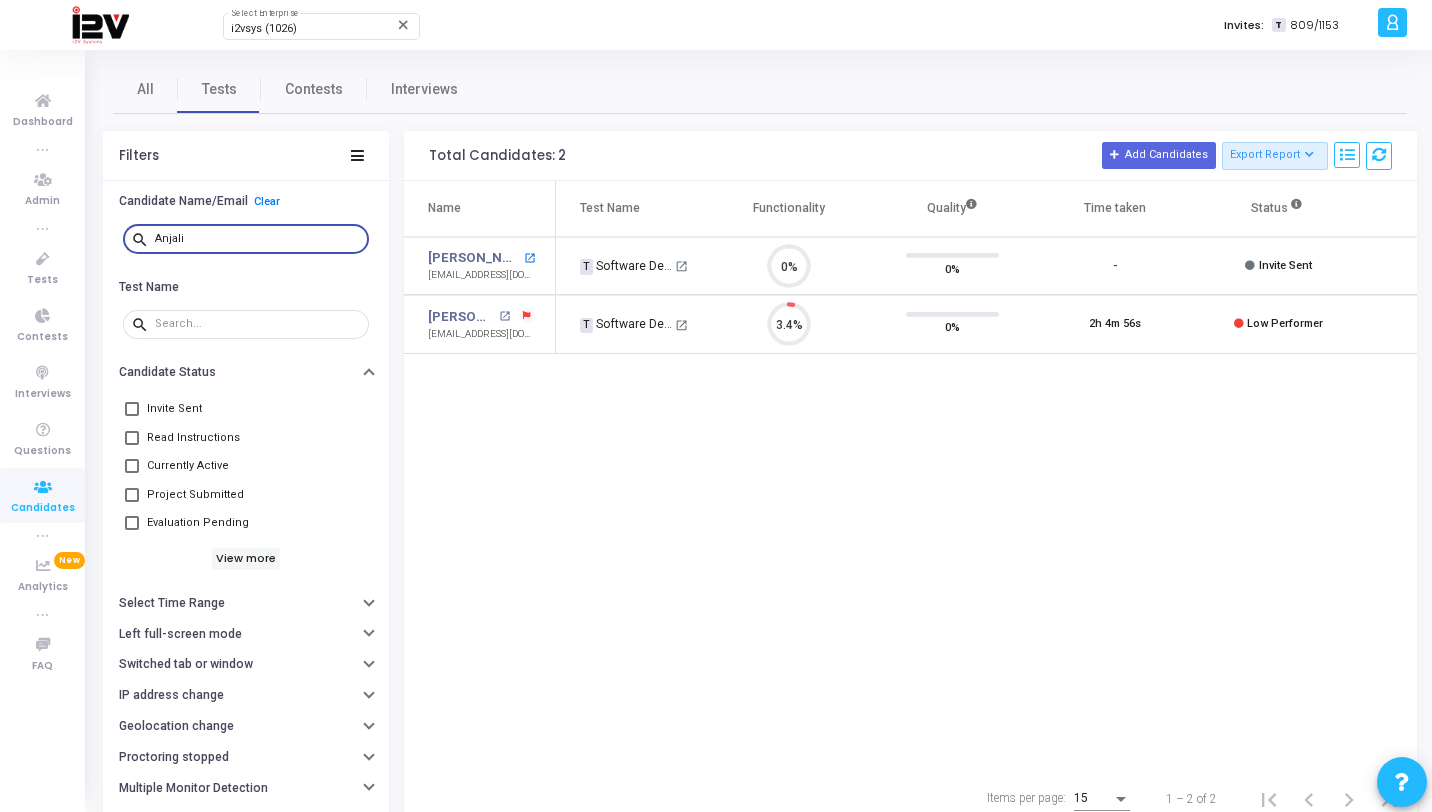 type on "Anjali" 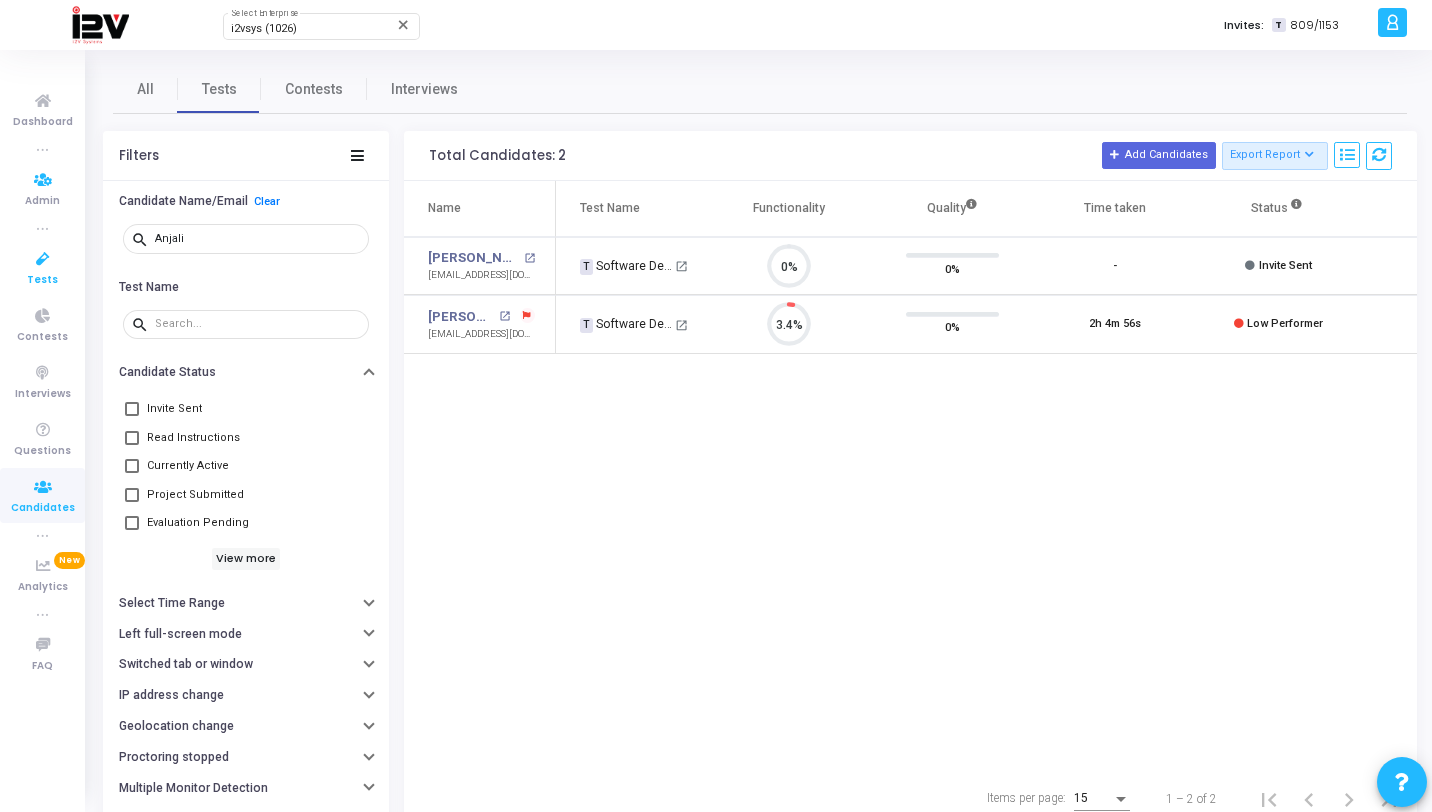 click on "Tests" at bounding box center [42, 280] 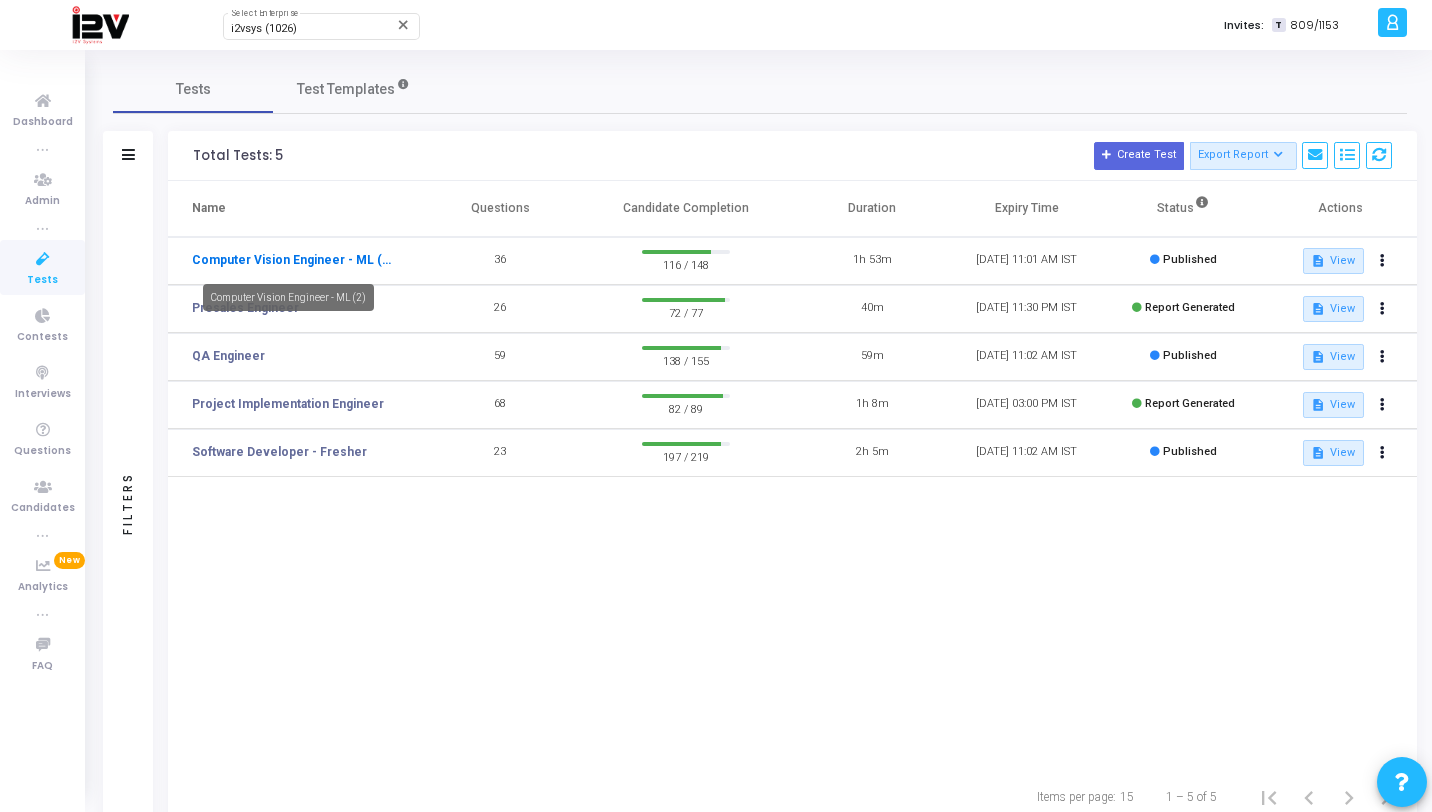 click on "Computer Vision Engineer - ML (2)" at bounding box center [292, 260] 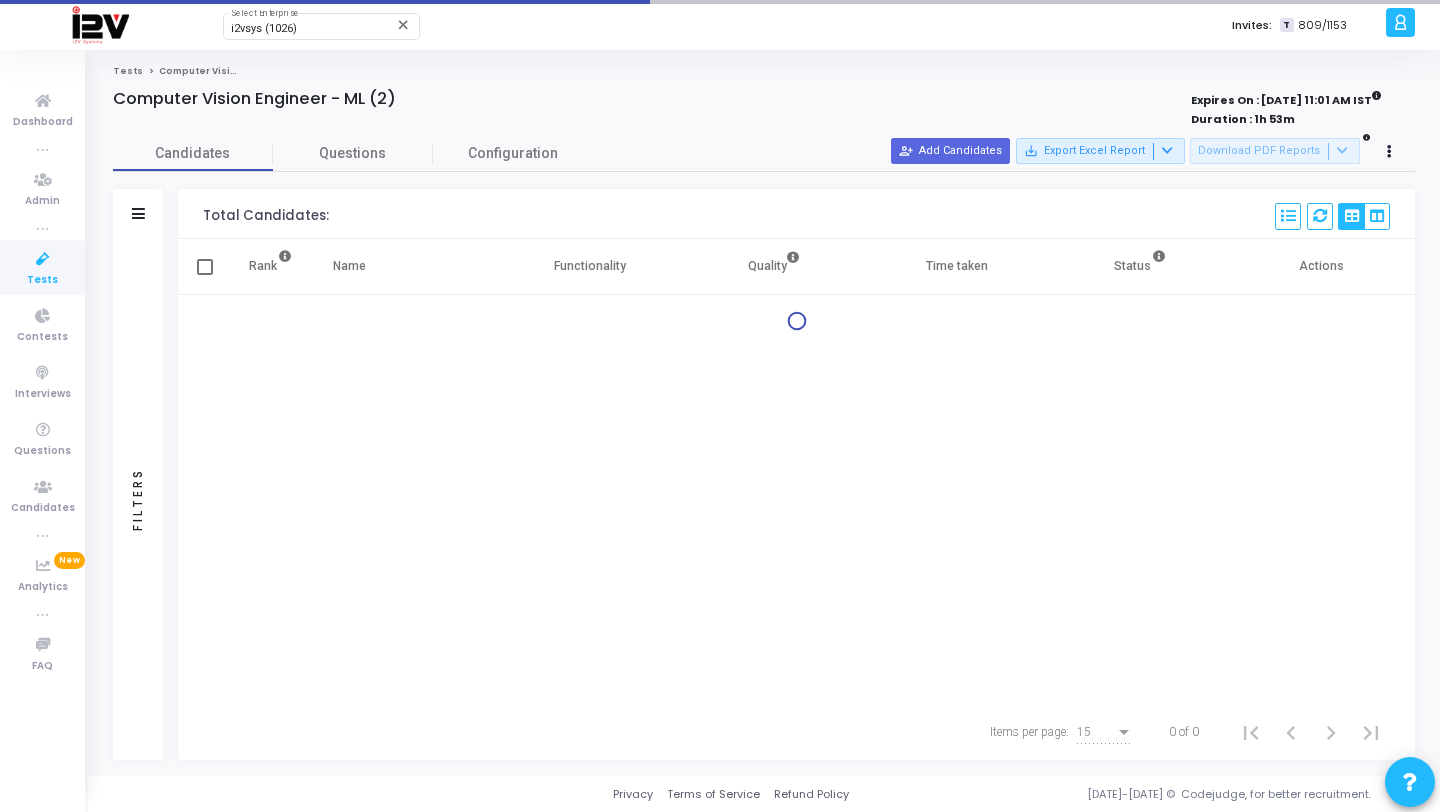 click on "Filters" at bounding box center (138, 214) 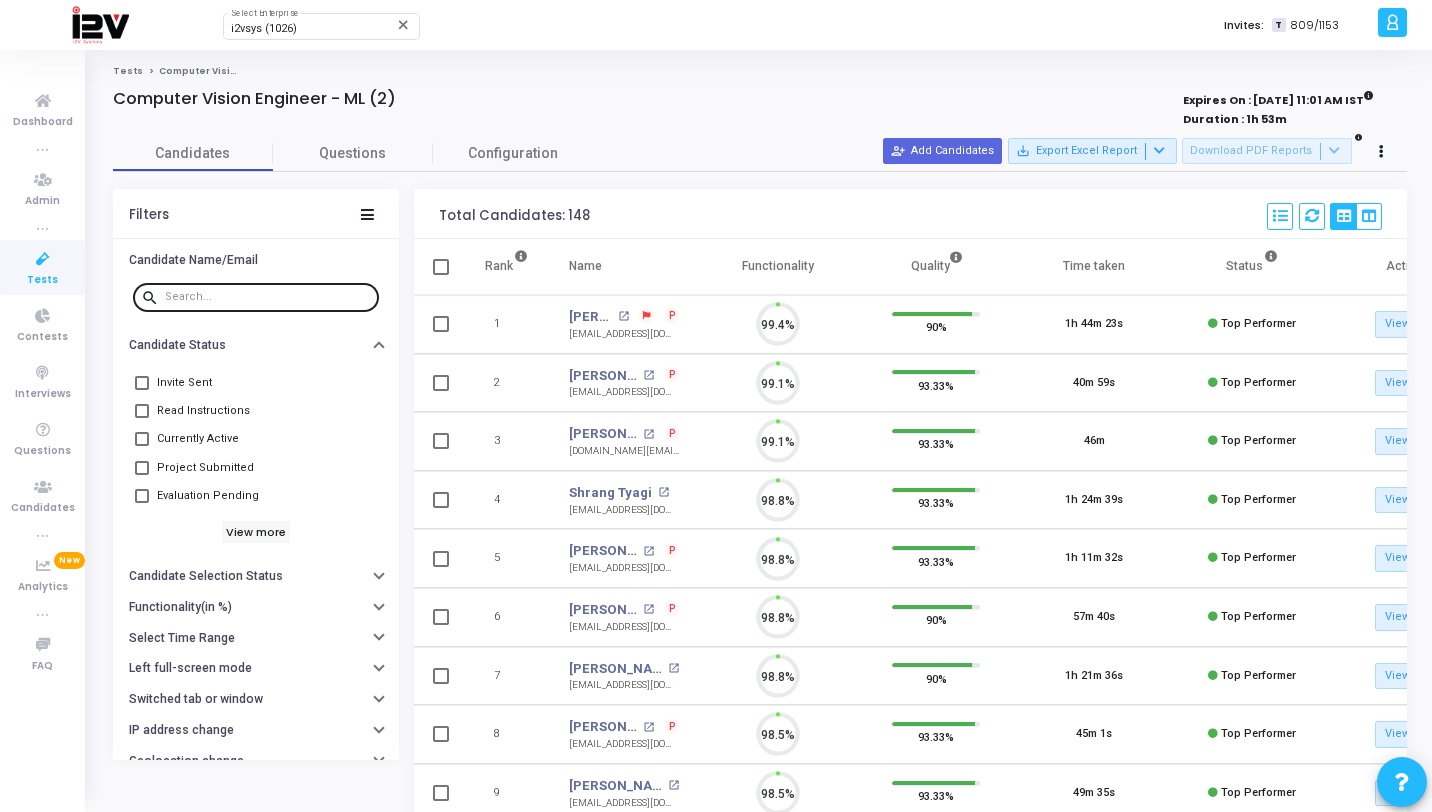 click on "search" at bounding box center (256, 296) 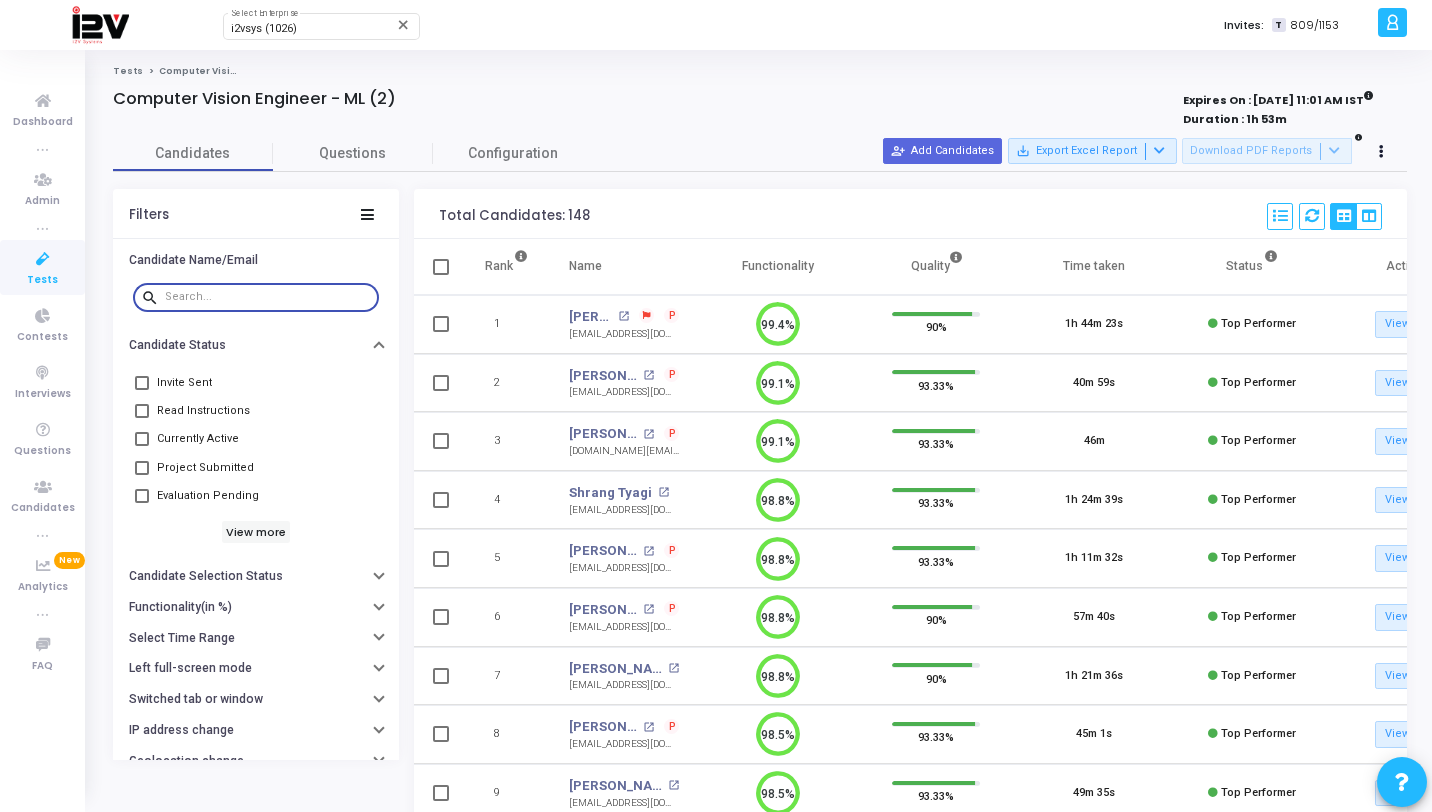 click at bounding box center [268, 297] 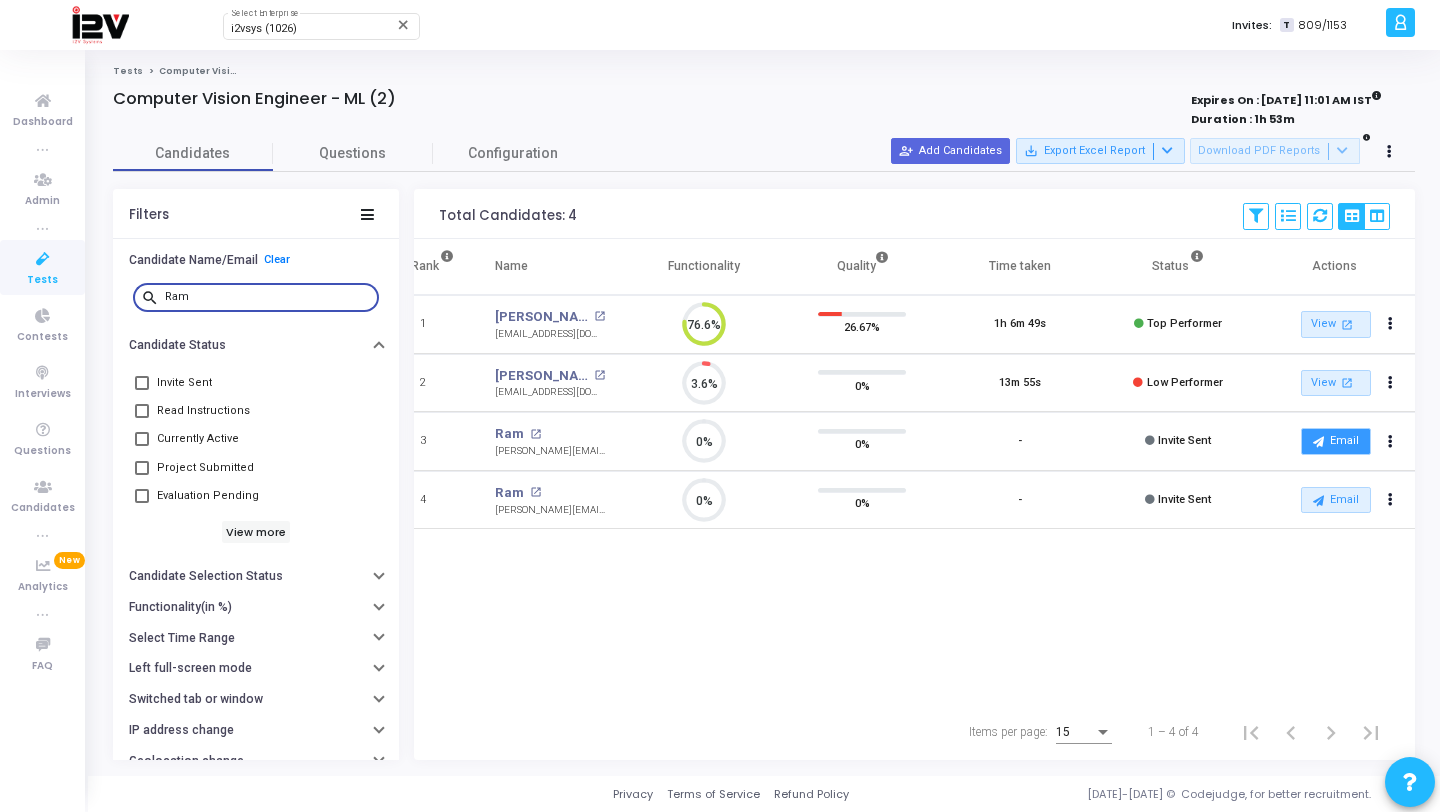 type on "Ram" 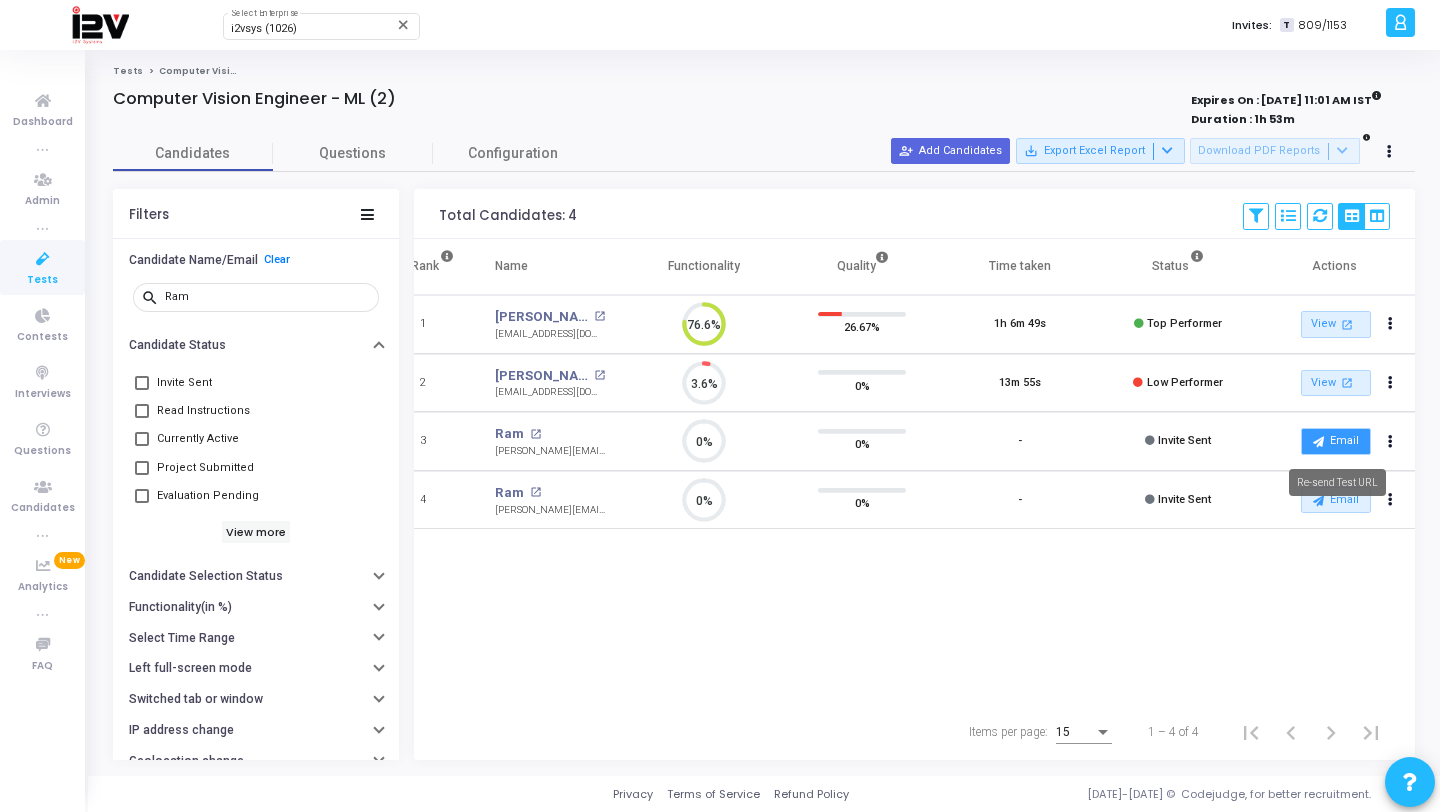 click on "Email" at bounding box center (1336, 441) 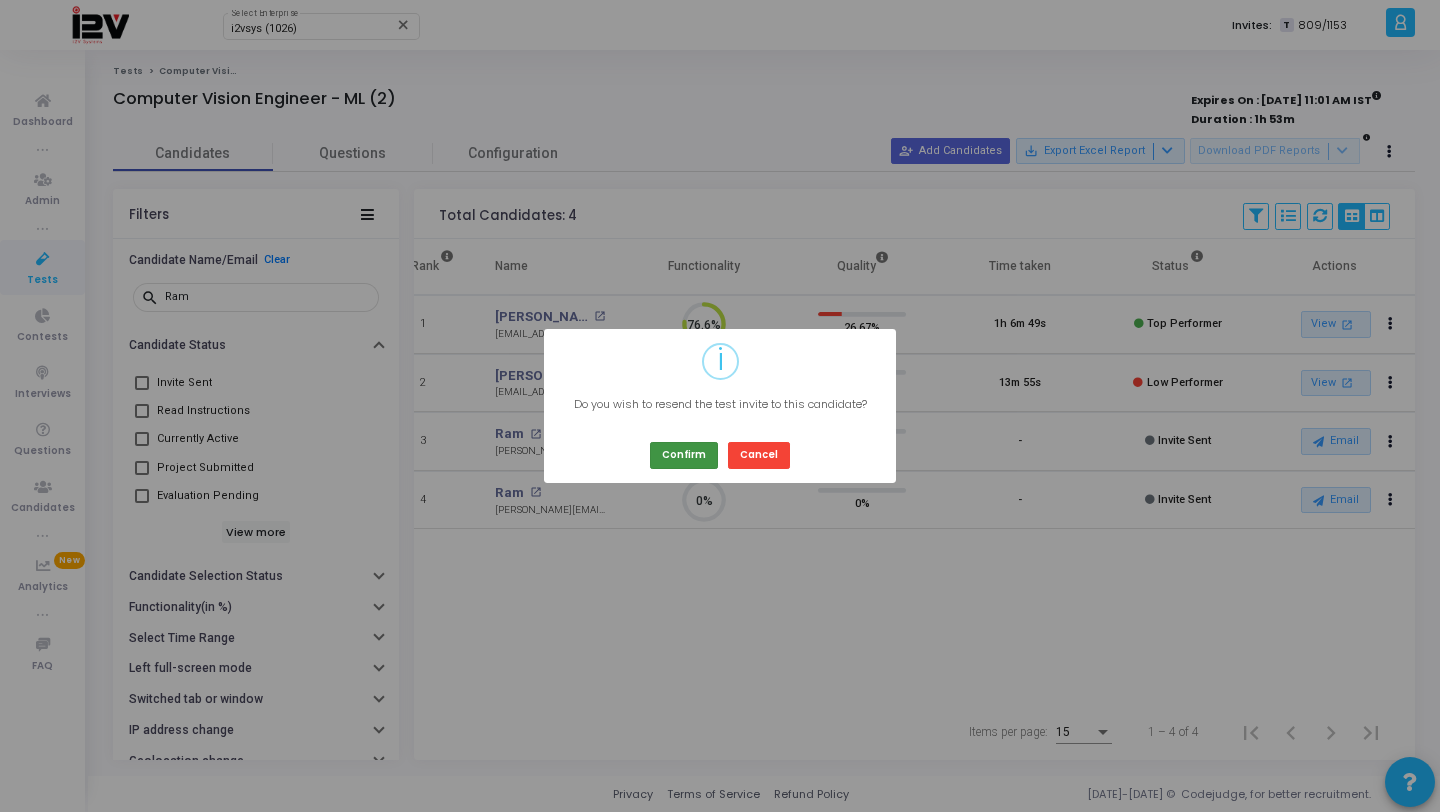 click on "Confirm" at bounding box center (684, 455) 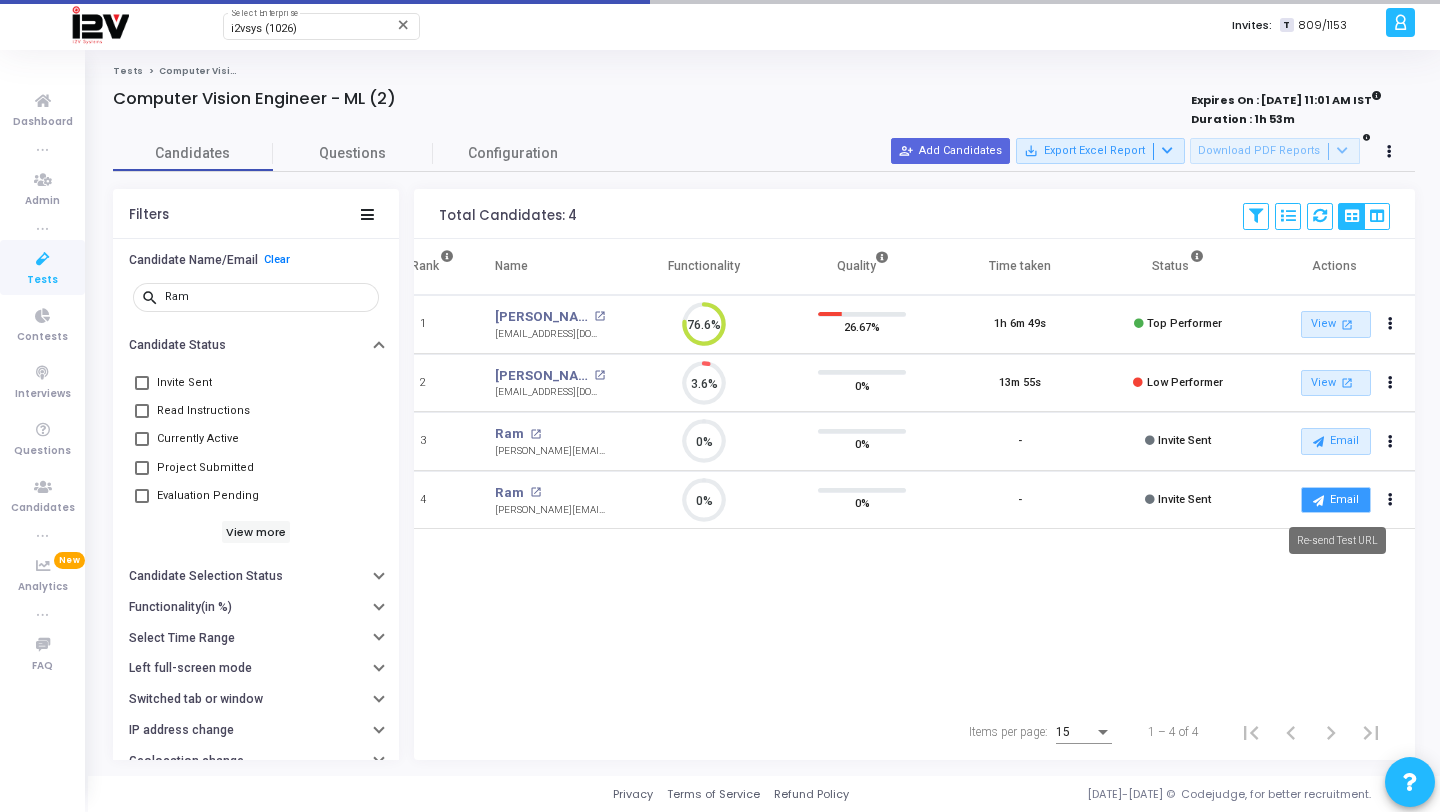 click at bounding box center (1318, 500) 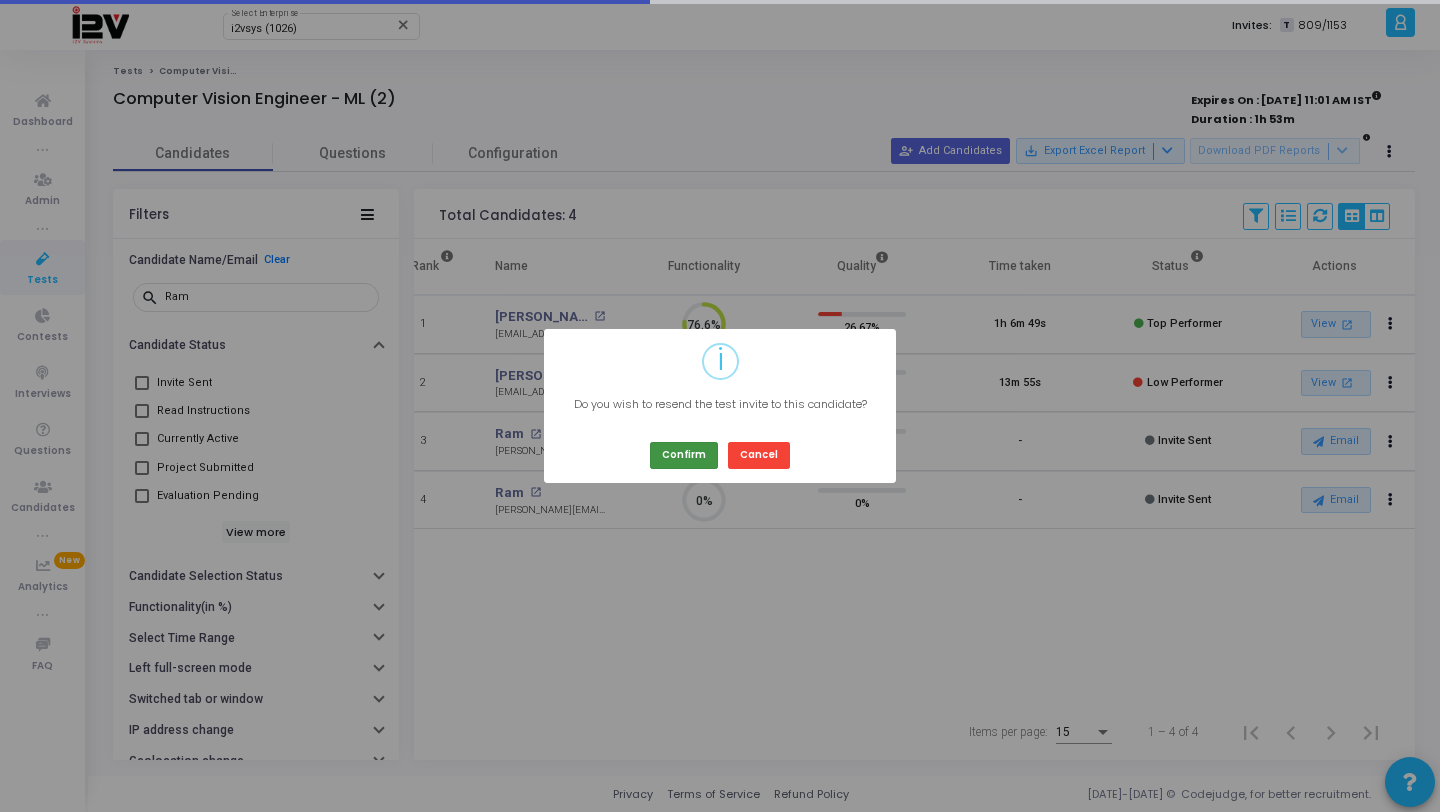 click on "Confirm" at bounding box center (684, 455) 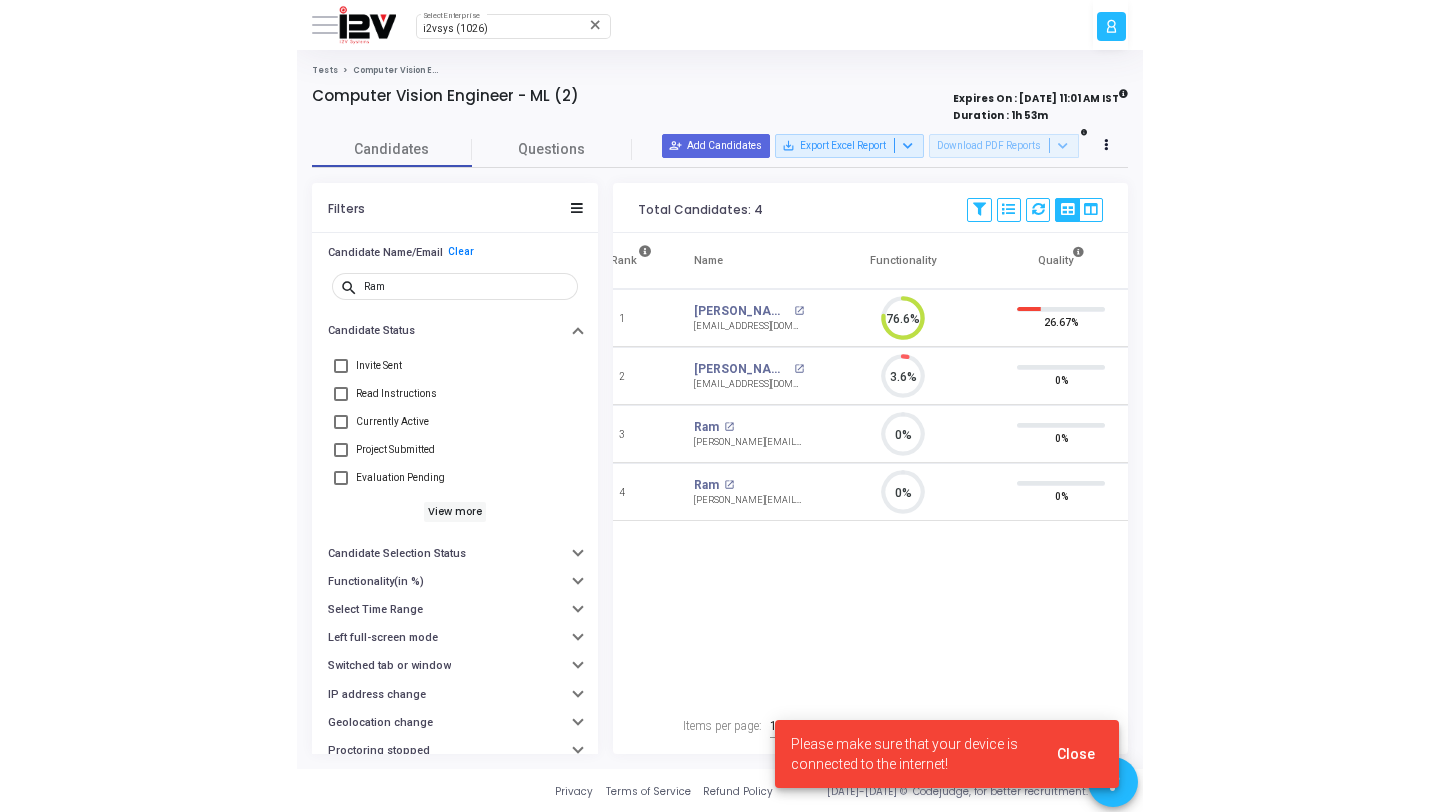 scroll, scrollTop: 0, scrollLeft: 0, axis: both 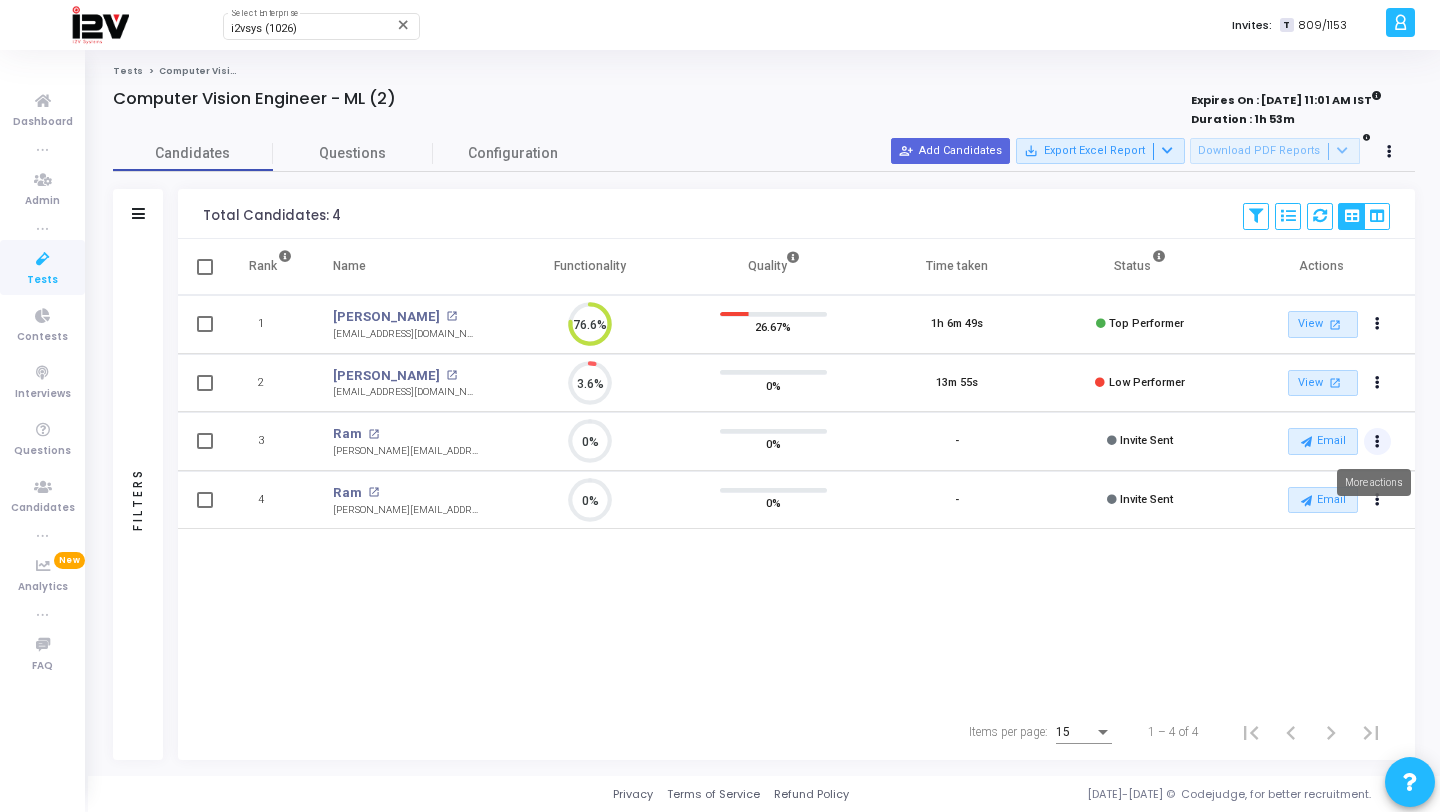 click at bounding box center [1377, 442] 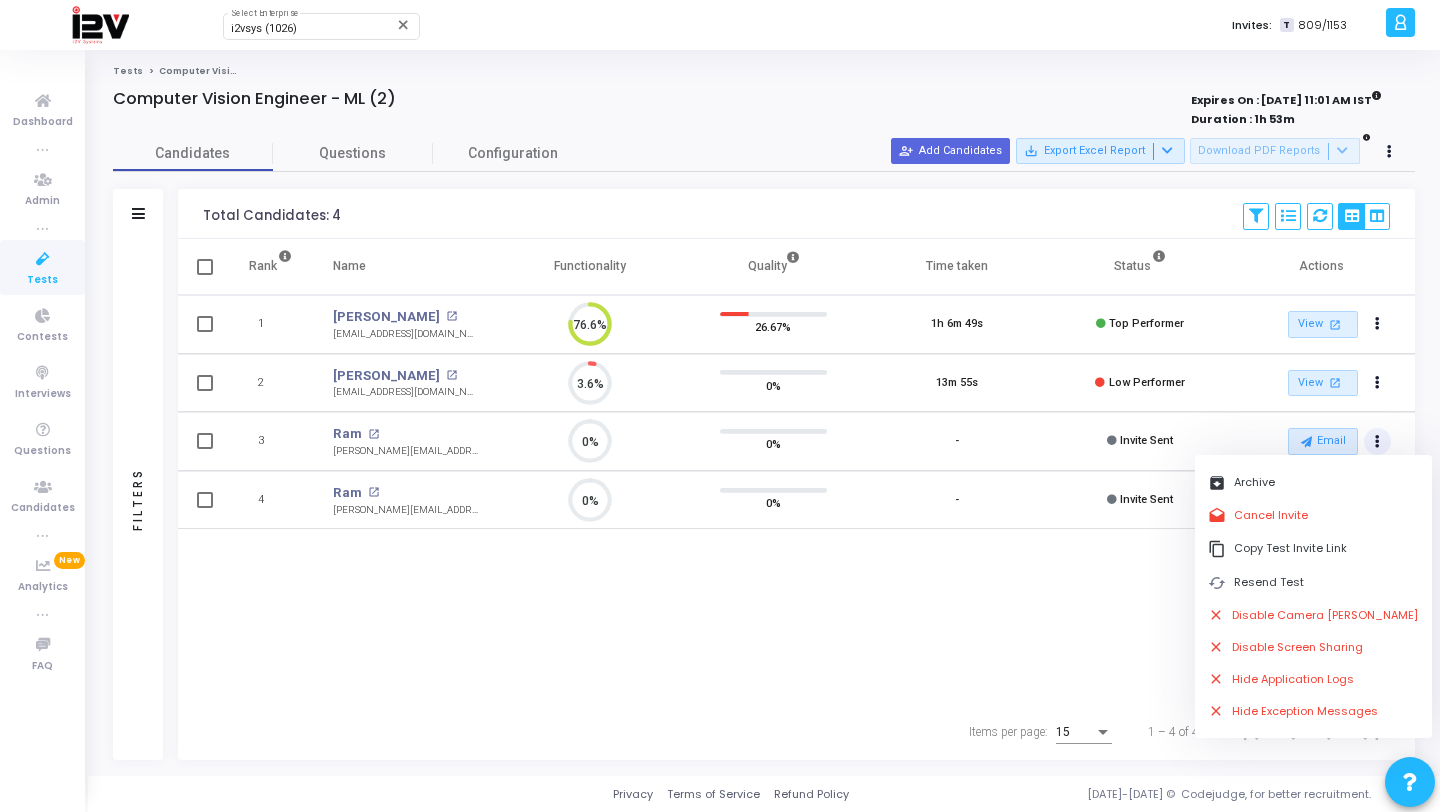 click on "Rank   Name   Functionality   Quality   Time taken   Status   Actions    1  [PERSON_NAME] open_in_new  [EMAIL_ADDRESS][DOMAIN_NAME]  76.6%  26.67%   1h 6m 49s   Top Performer   View  open_in_new   Report  archive  Archive   Extend Duration  cached  Reset Test  cached  Resend Test   Schedule Interview  content_copy  Copy Public Link  content_copy  Copy Test Invite Link    2  [PERSON_NAME] open_in_new  [EMAIL_ADDRESS][DOMAIN_NAME]  3.6%  0%   13m 55s   Low Performer   View  open_in_new   Report  archive  Archive   Extend Duration  cached  Reset Test  cached  Resend Test   Schedule Interview  content_copy  Copy Public Link  content_copy  Copy Test Invite Link    3  Ram open_in_new  [PERSON_NAME][EMAIL_ADDRESS][DOMAIN_NAME]  0%  0%   -   Invite Sent   Email    4  Ram open_in_new  [PERSON_NAME][EMAIL_ADDRESS][PERSON_NAME][DOMAIN_NAME]  0%  0%   -   Invite Sent   Email  archive  Archive  drafts  Cancel Invite  content_copy  Copy Test Invite Link  cached  Resend Test  close  Disable Camera [PERSON_NAME]  close  Disable Screen Sharing  close  Hide Application Logs  close" at bounding box center (796, 471) 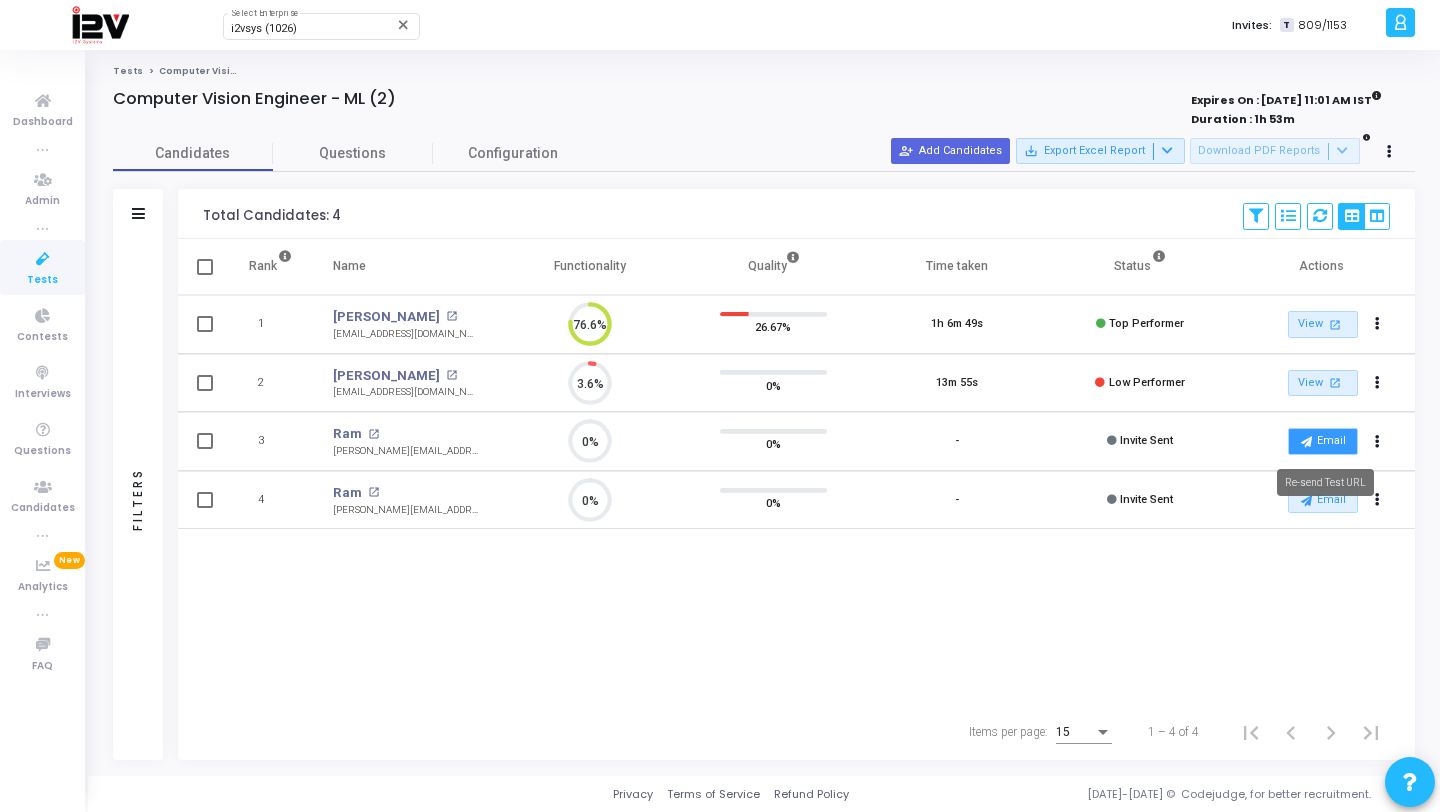 click on "Email" at bounding box center [1323, 441] 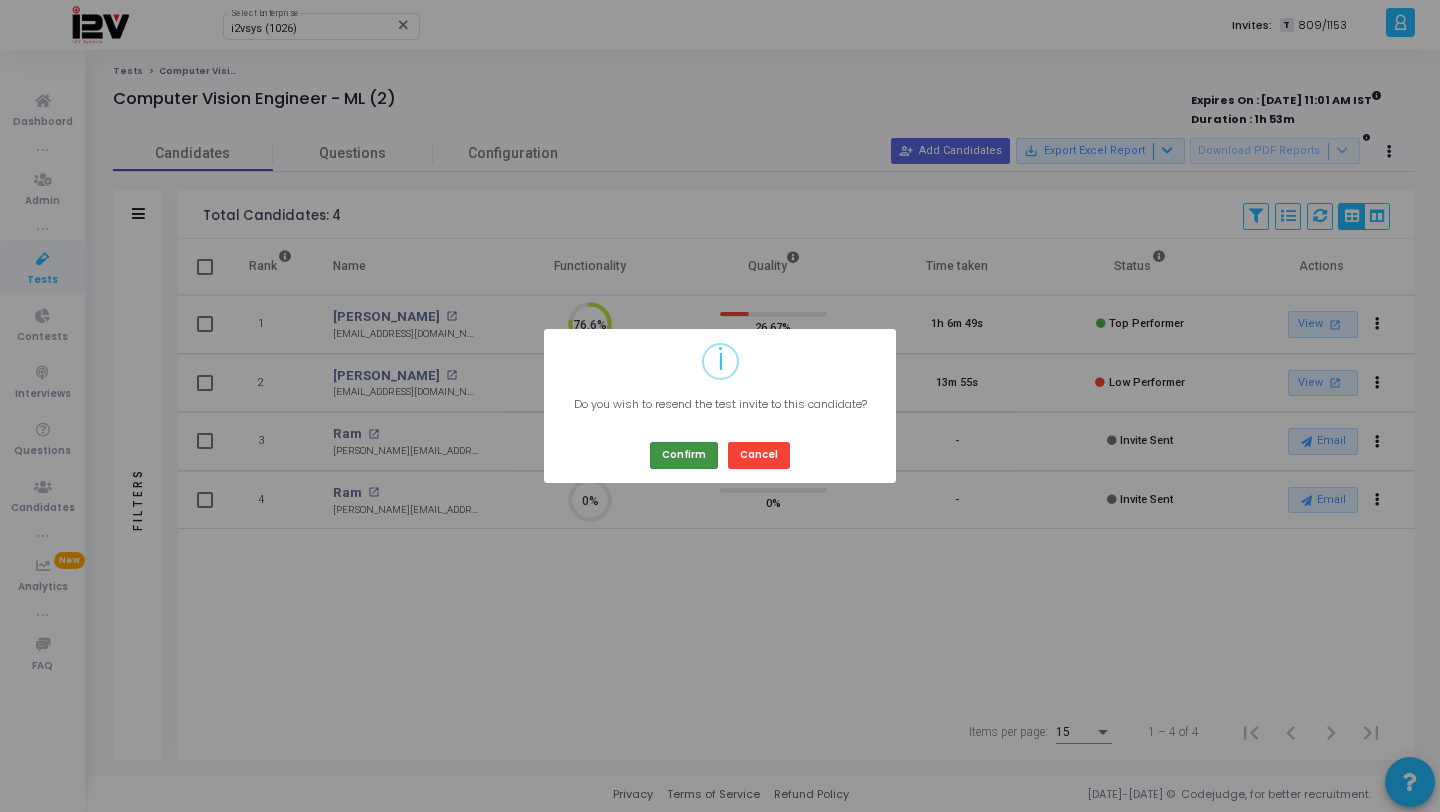 click on "Confirm" at bounding box center [684, 455] 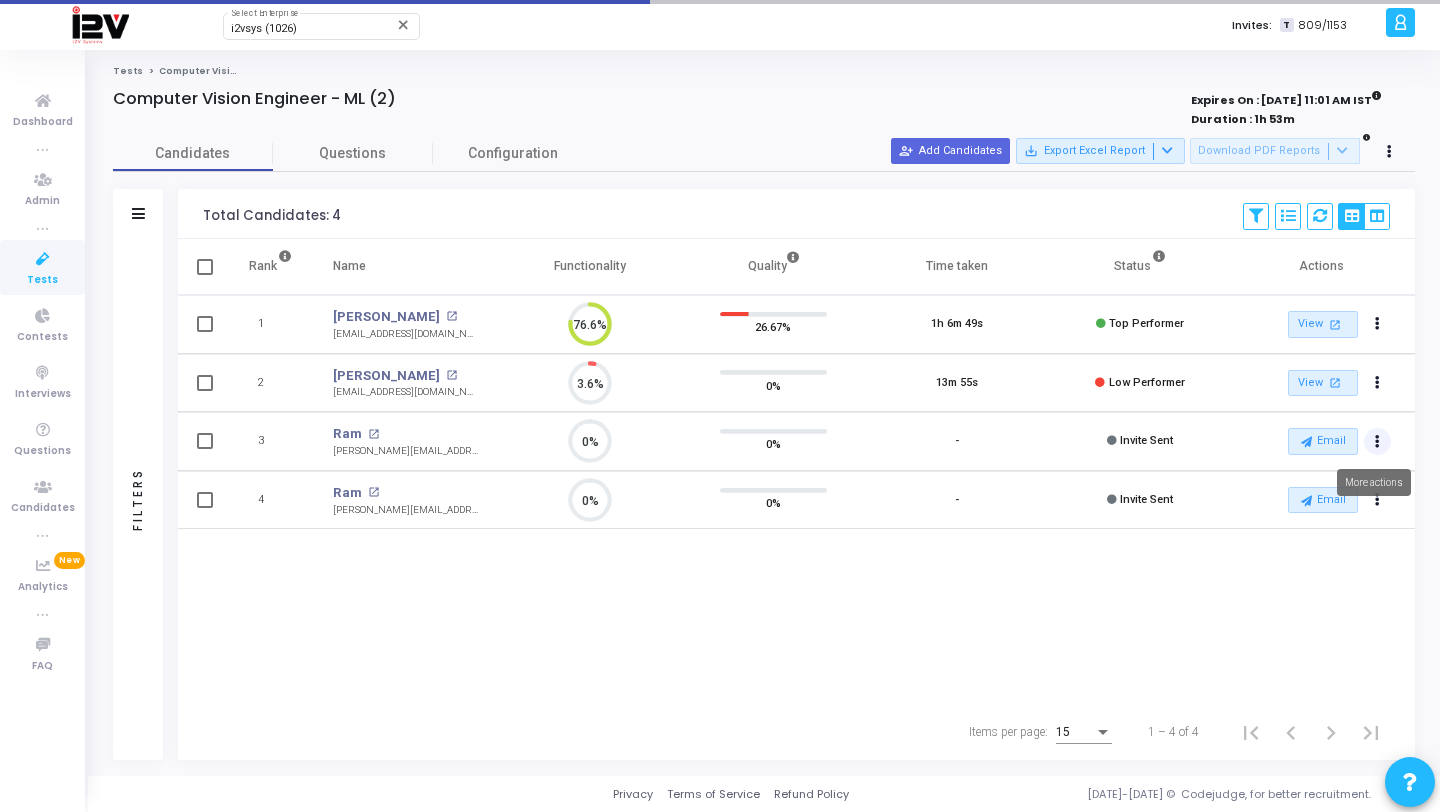 click at bounding box center [1377, 324] 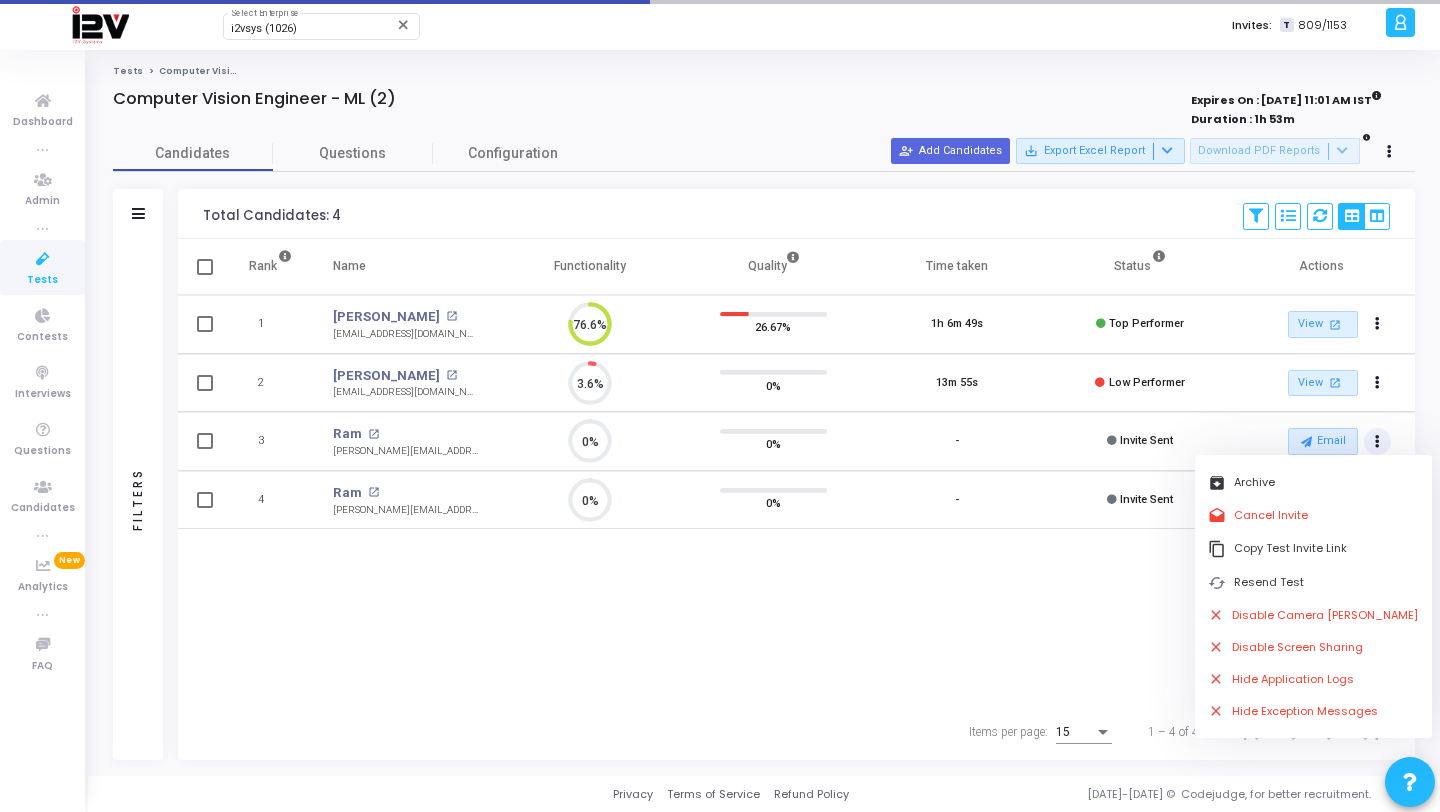 click on "Rank   Name   Functionality   Quality   Time taken   Status   Actions    1  [PERSON_NAME] open_in_new  [EMAIL_ADDRESS][DOMAIN_NAME]  76.6%  26.67%   1h 6m 49s   Top Performer   View  open_in_new   Report  archive  Archive   Extend Duration  cached  Reset Test  cached  Resend Test   Schedule Interview  content_copy  Copy Public Link  content_copy  Copy Test Invite Link    2  [PERSON_NAME] open_in_new  [EMAIL_ADDRESS][DOMAIN_NAME]  3.6%  0%   13m 55s   Low Performer   View  open_in_new   Report  archive  Archive   Extend Duration  cached  Reset Test  cached  Resend Test   Schedule Interview  content_copy  Copy Public Link  content_copy  Copy Test Invite Link    3  Ram open_in_new  [PERSON_NAME][EMAIL_ADDRESS][DOMAIN_NAME]  0%  0%   -   Invite Sent   Email    4  Ram open_in_new  [PERSON_NAME][EMAIL_ADDRESS][PERSON_NAME][DOMAIN_NAME]  0%  0%   -   Invite Sent   Email  archive  Archive  drafts  Cancel Invite  content_copy  Copy Test Invite Link  cached  Resend Test  close  Disable Camera [PERSON_NAME]  close  Disable Screen Sharing  close  Hide Application Logs  close" at bounding box center (796, 471) 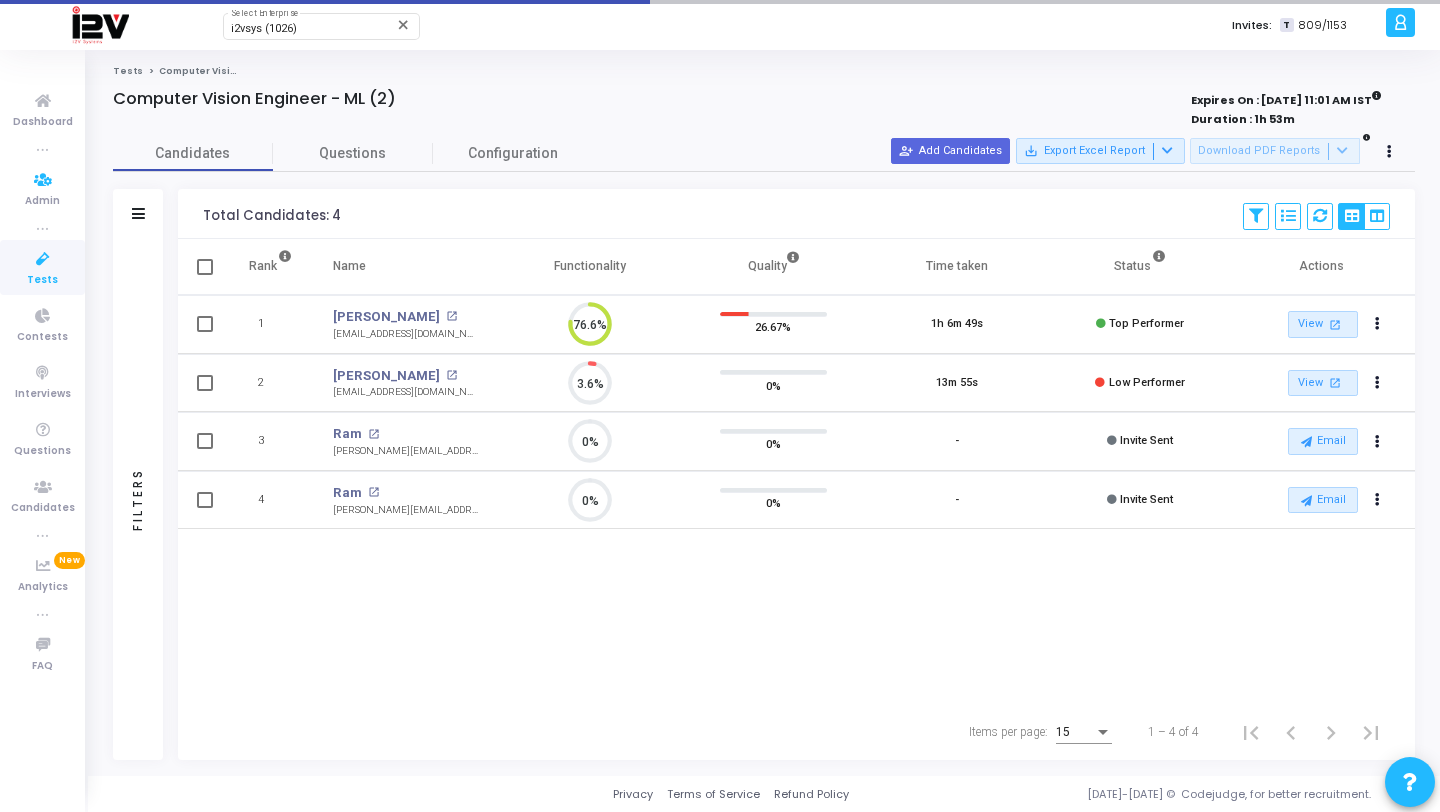 click at bounding box center (43, 259) 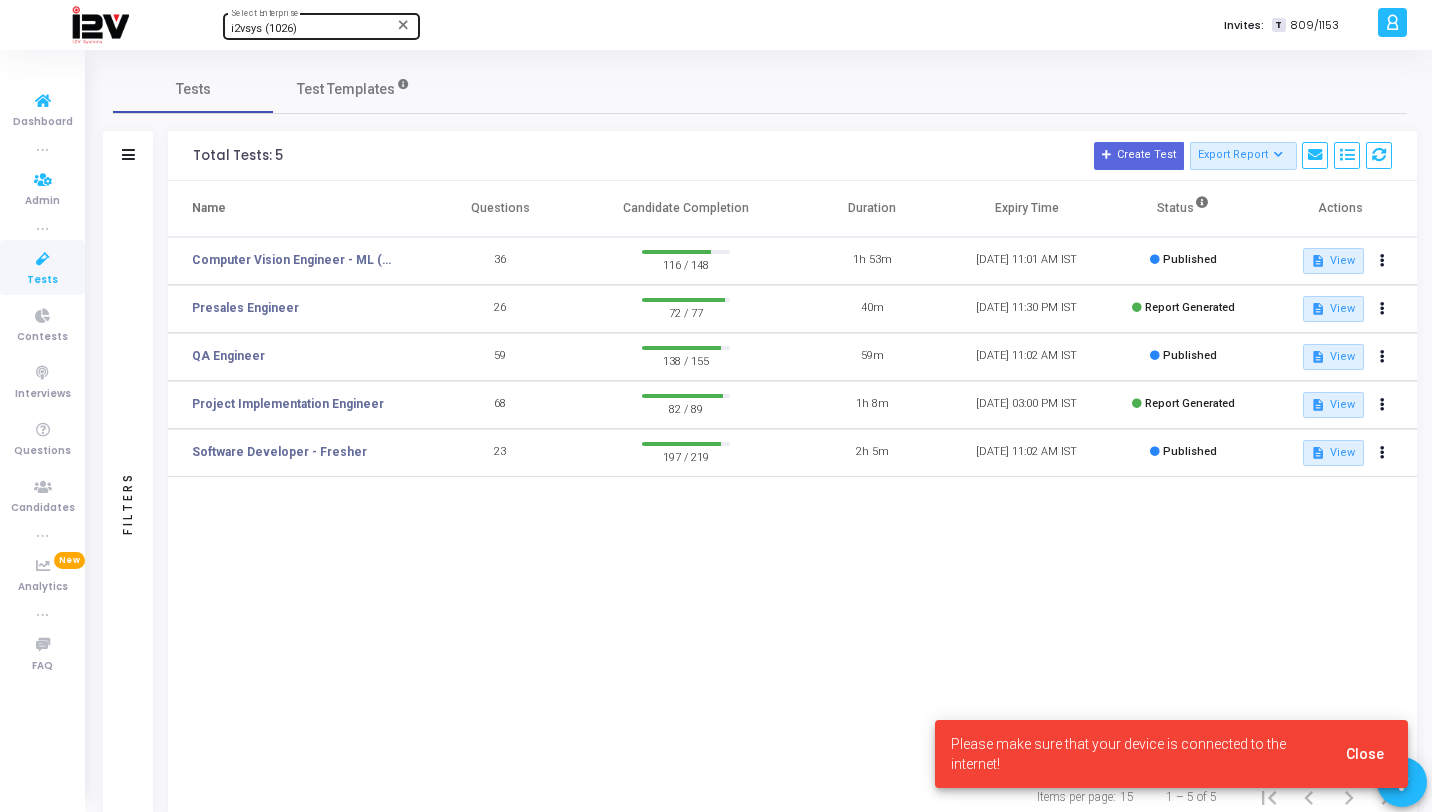 click on "i2vsys (1026)" at bounding box center (264, 28) 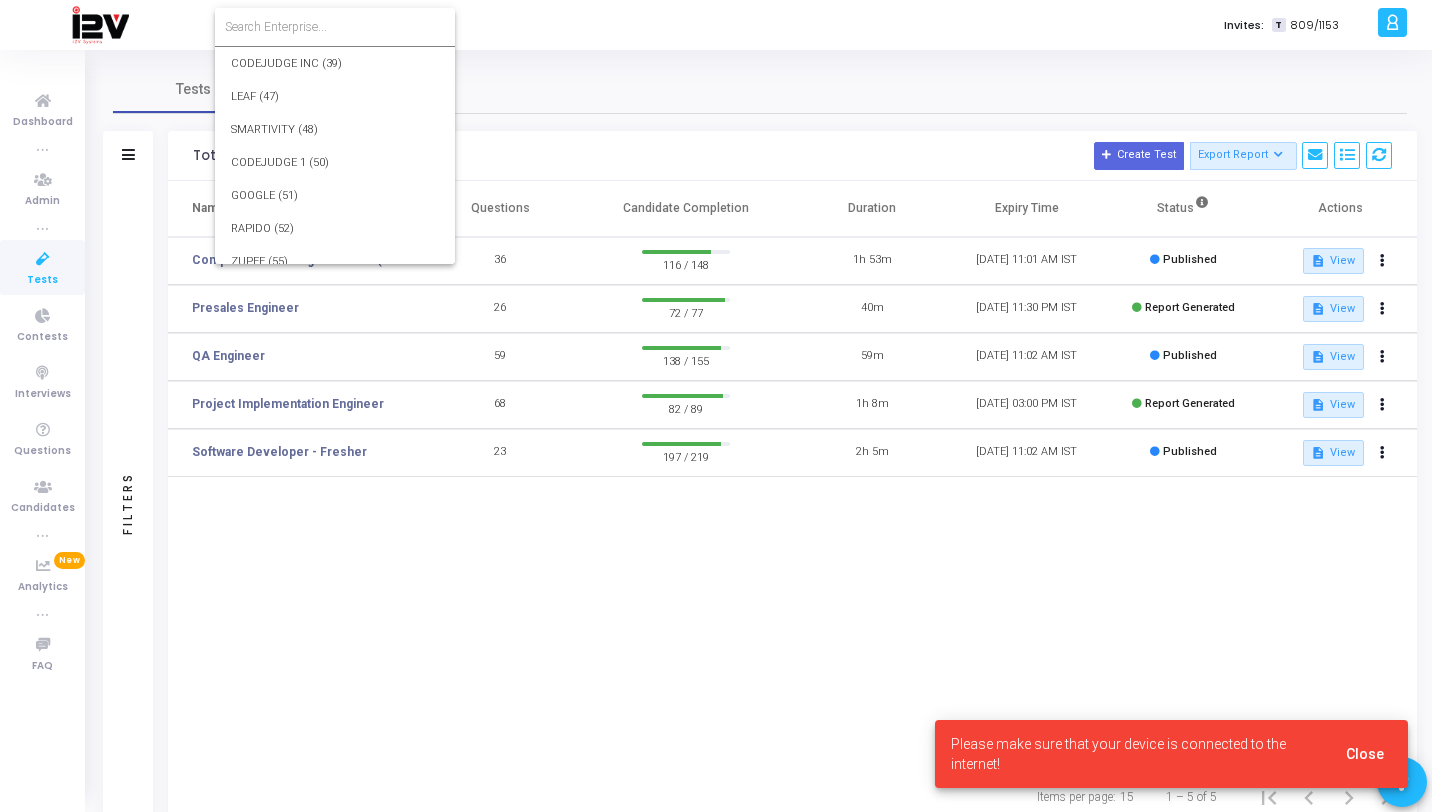 scroll, scrollTop: 29761, scrollLeft: 0, axis: vertical 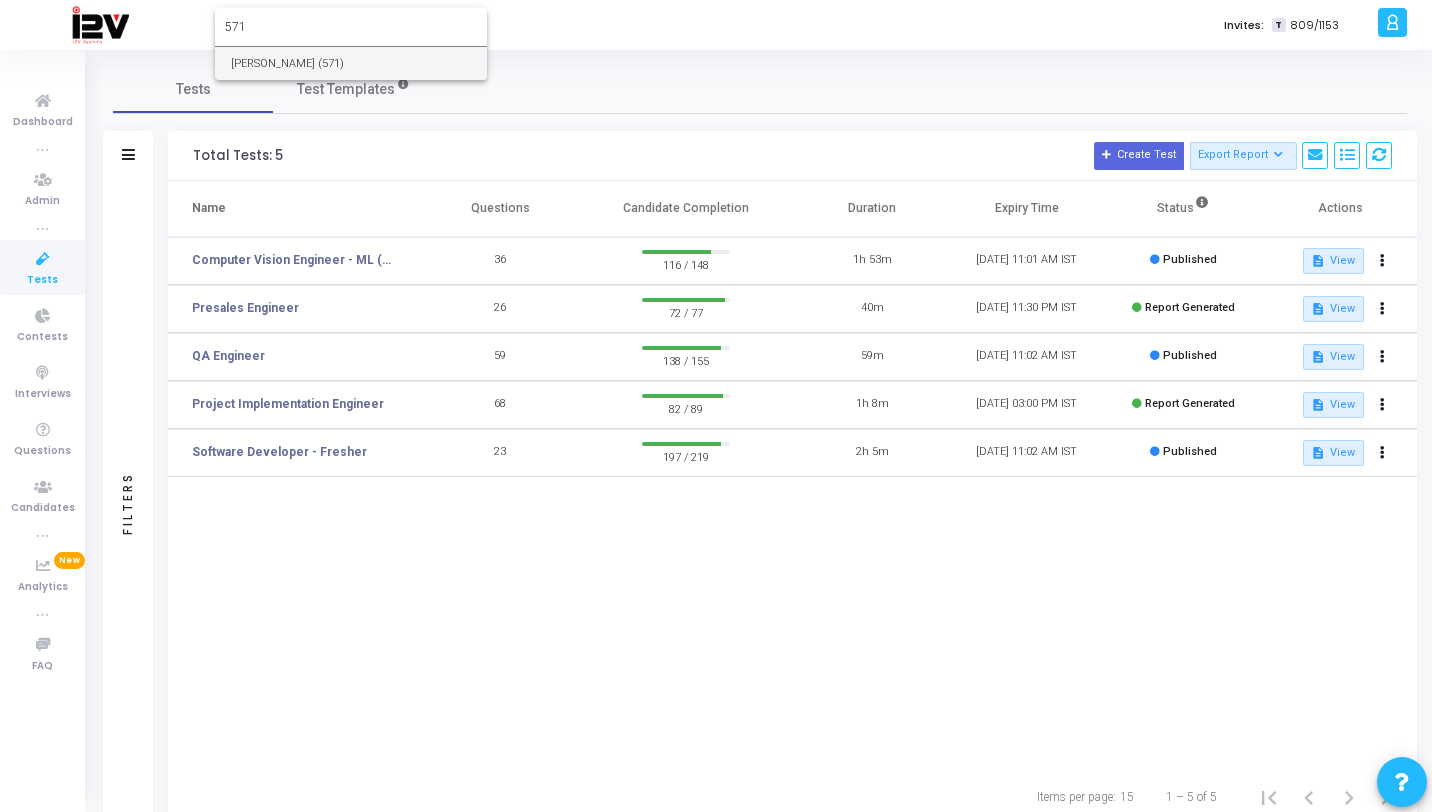 type on "571" 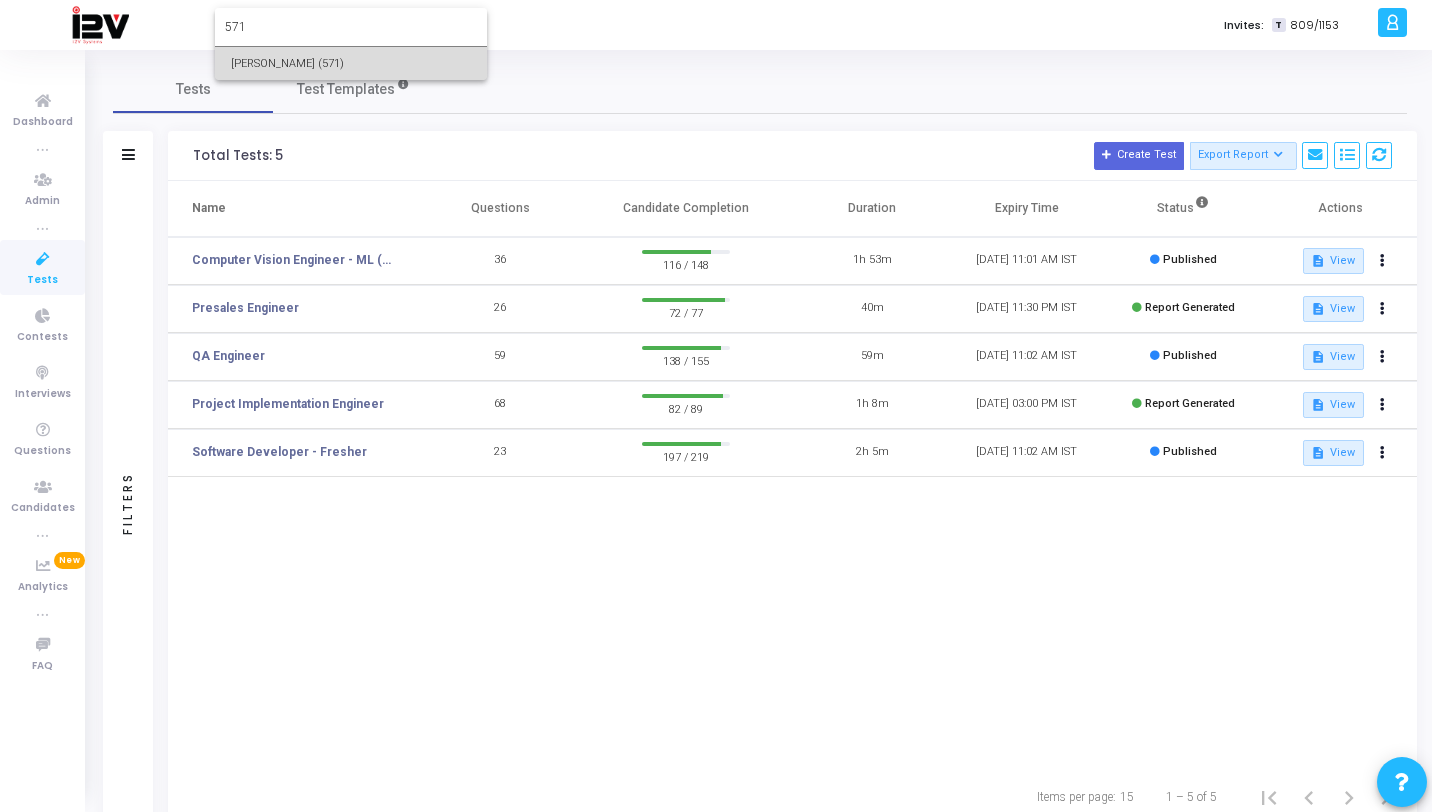 click on "[PERSON_NAME] (571)" at bounding box center [351, 63] 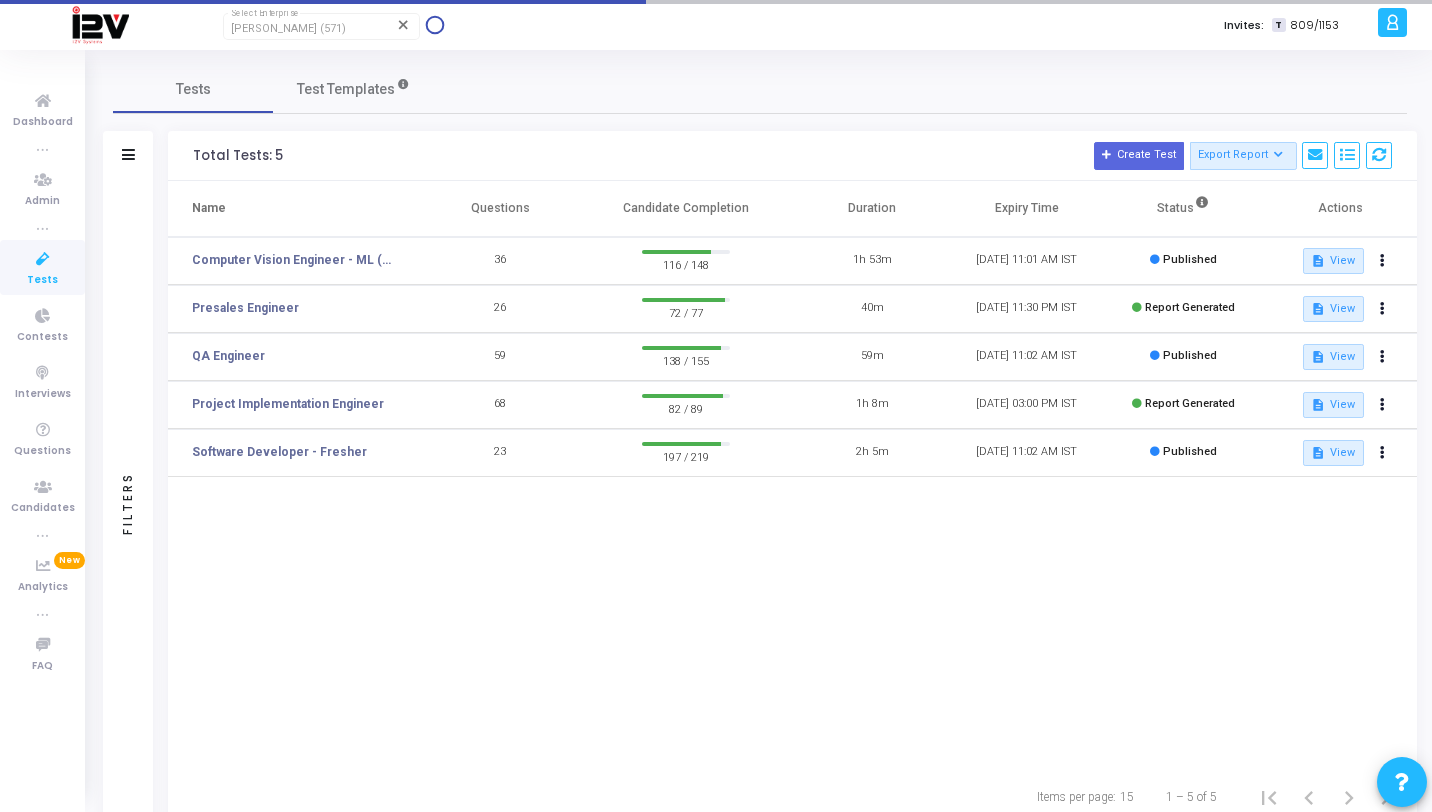 click at bounding box center [43, 259] 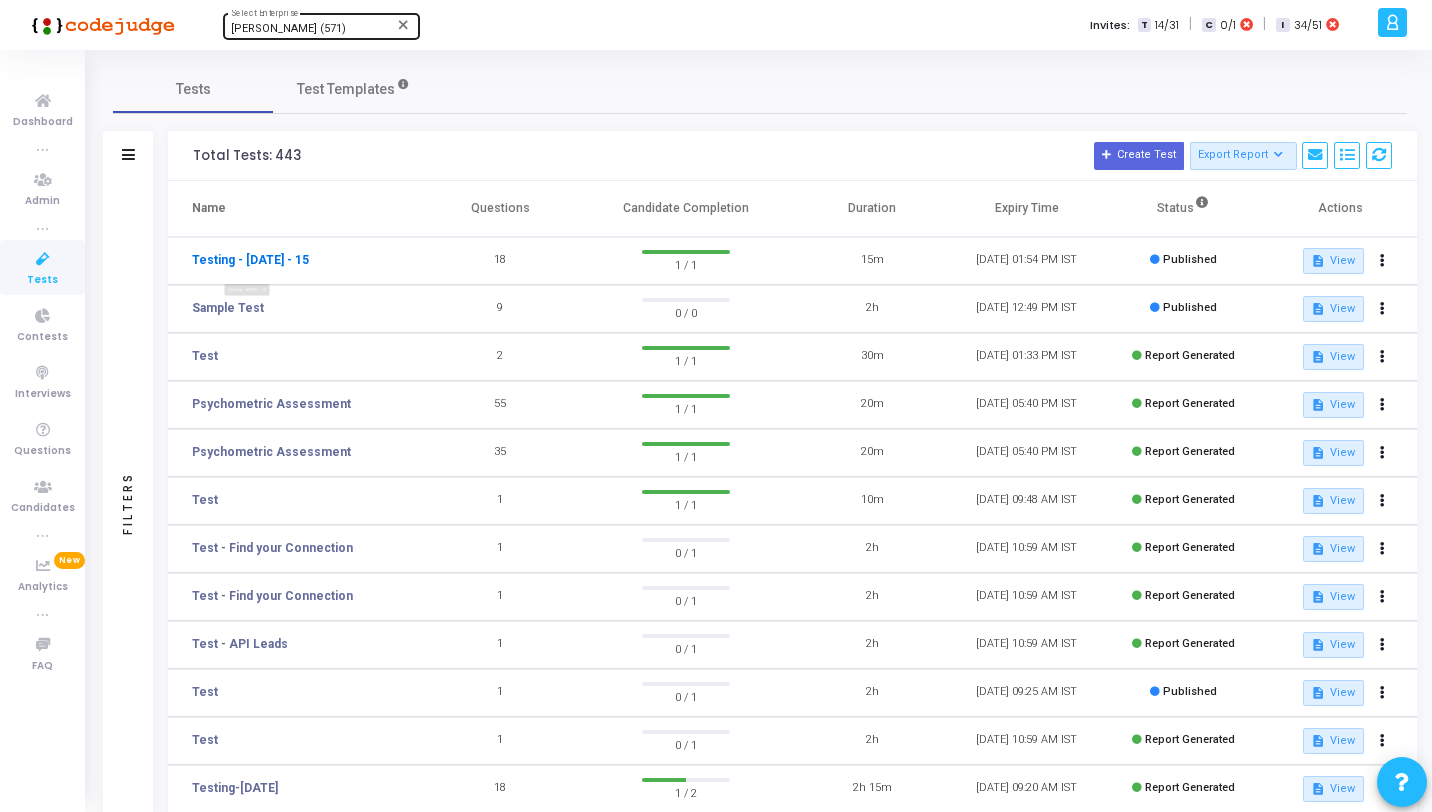 click on "Testing - [DATE] - 15" at bounding box center [250, 260] 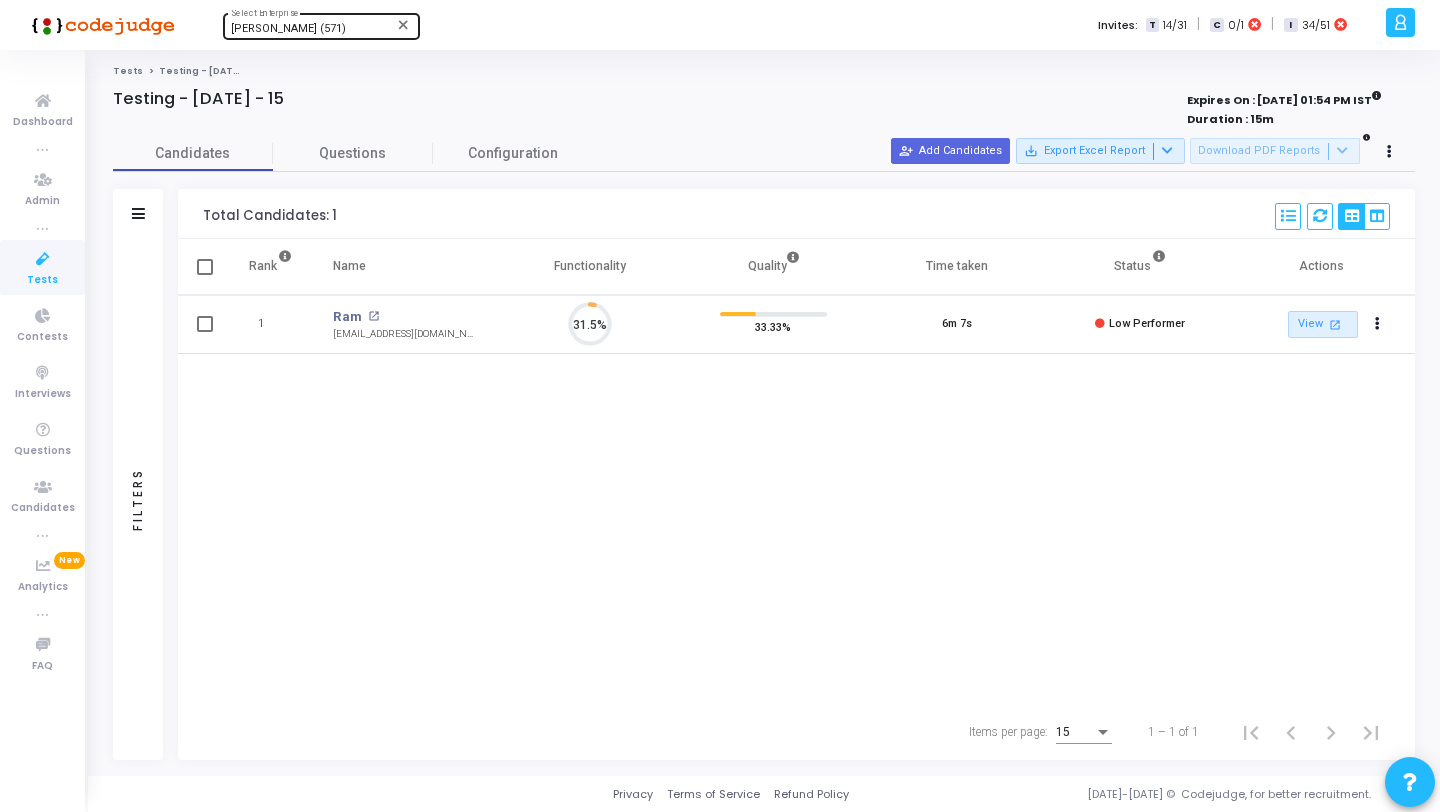 scroll, scrollTop: 9, scrollLeft: 9, axis: both 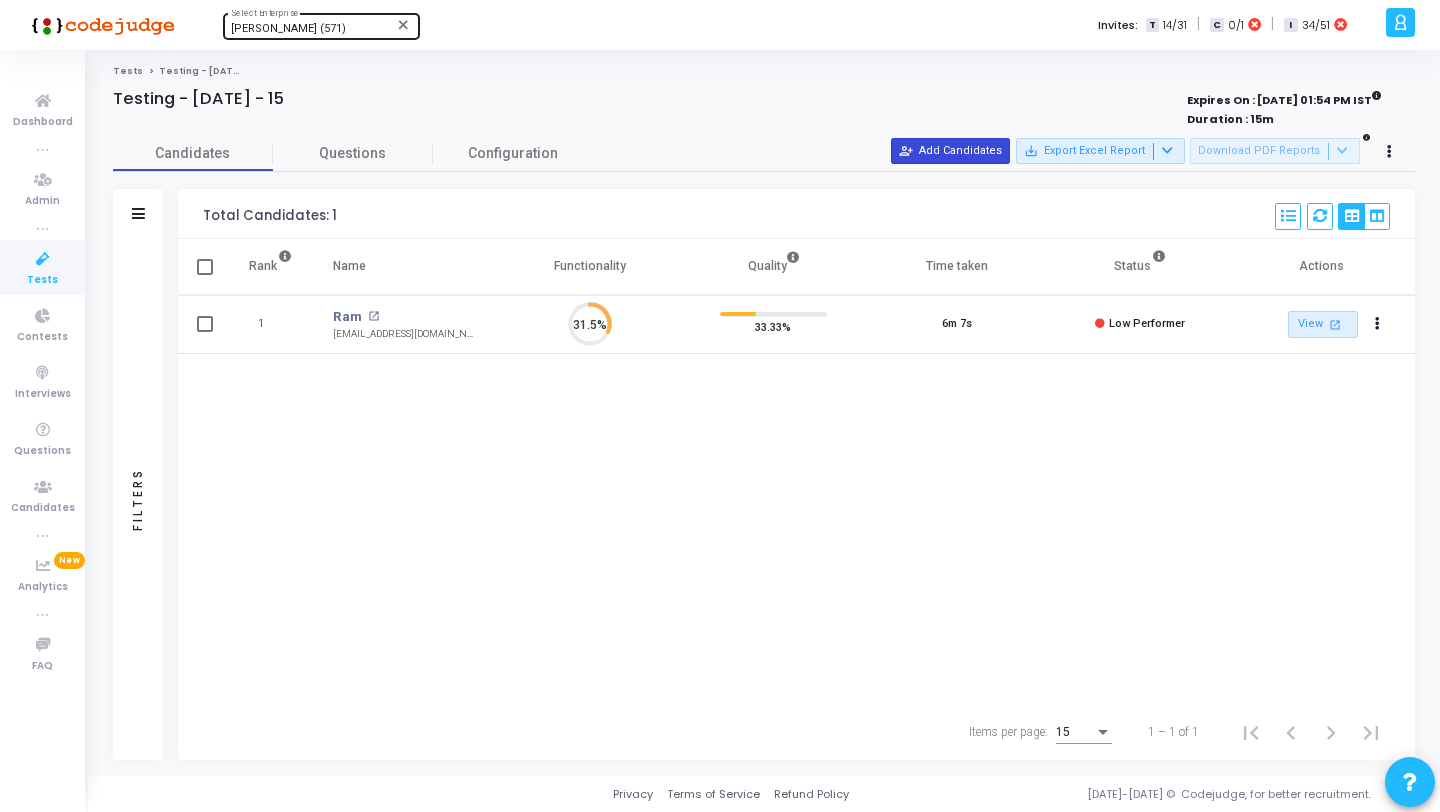 click on "person_add_alt  Add Candidates" at bounding box center (950, 151) 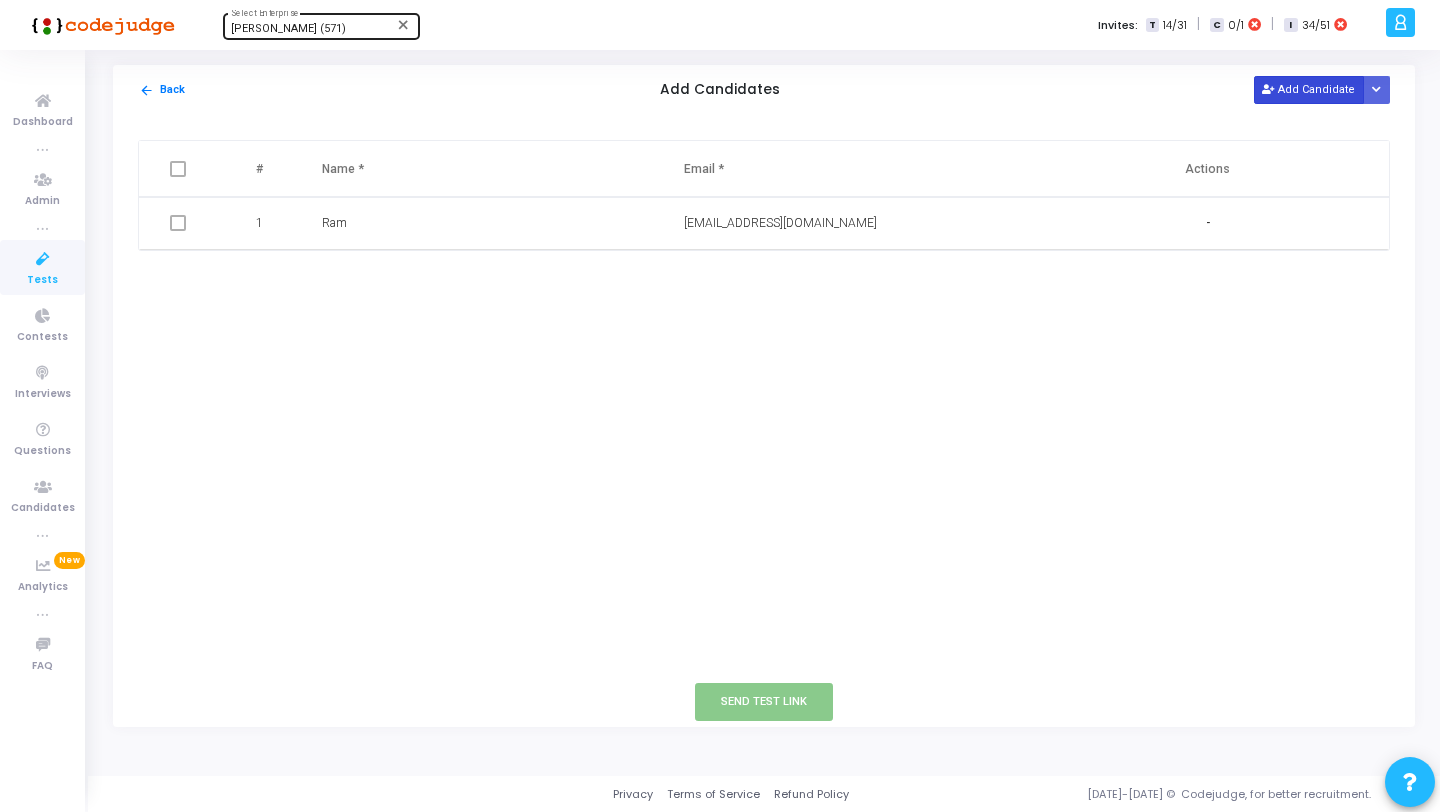 click on "Add Candidate" at bounding box center [1309, 89] 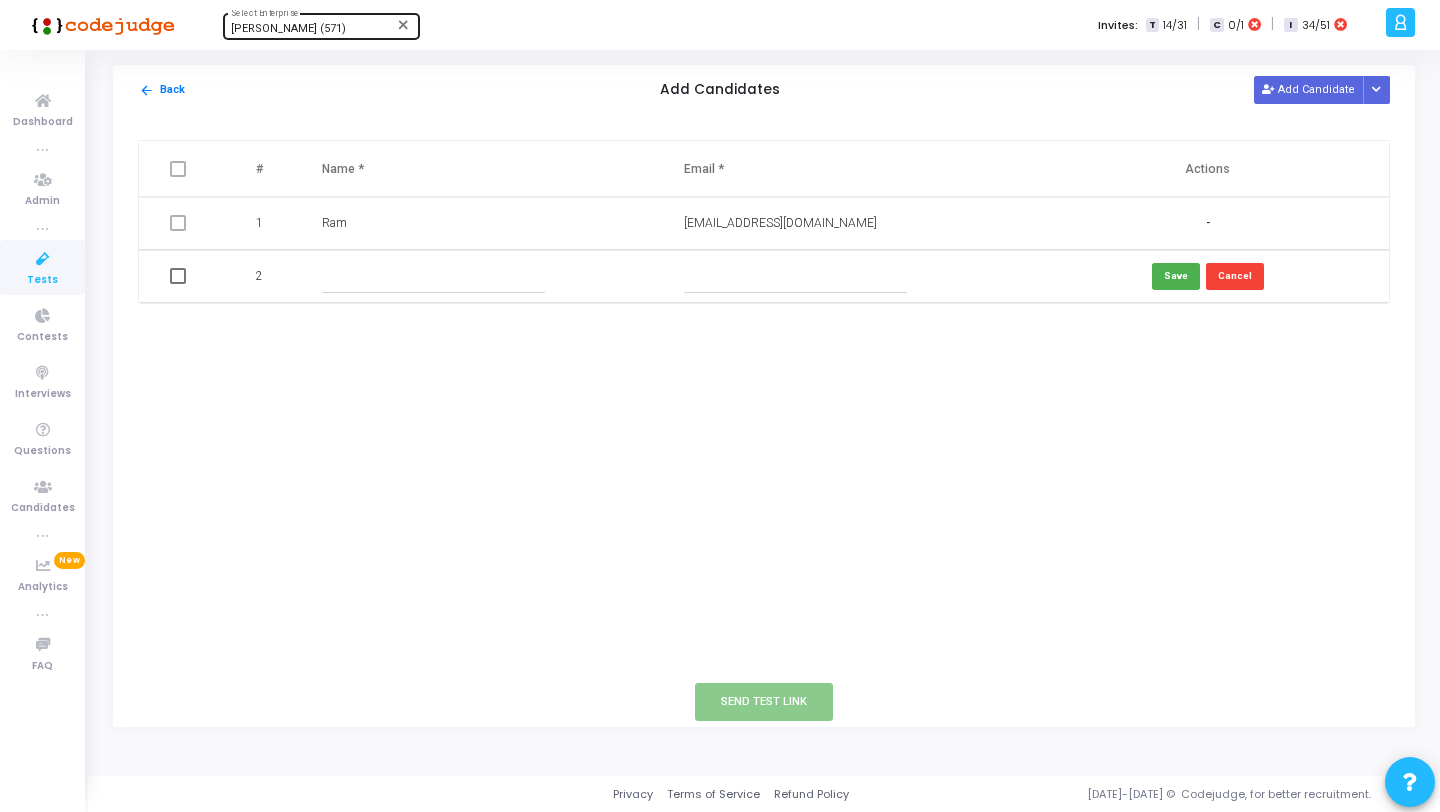 click at bounding box center [481, 276] 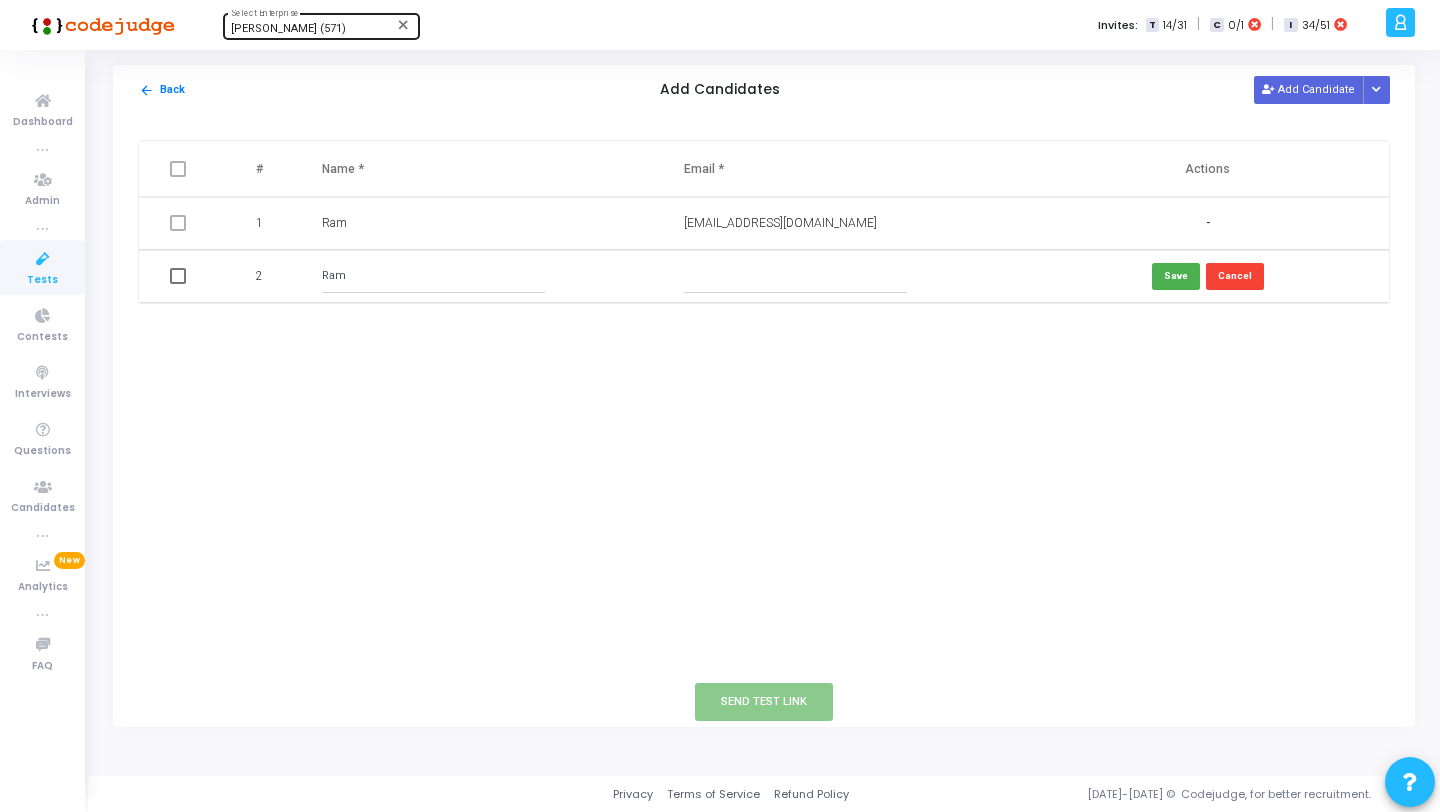 type on "Ram" 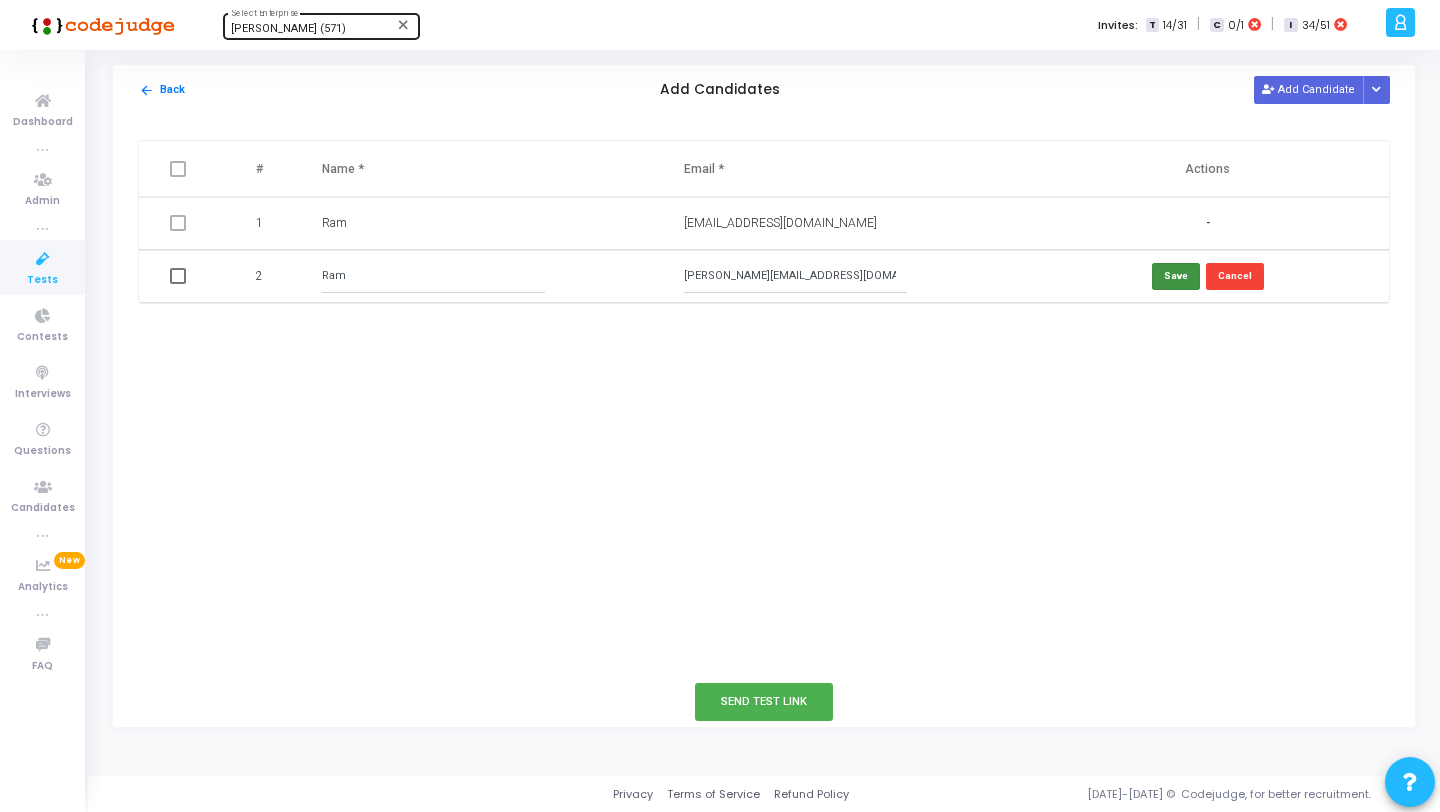 type on "[PERSON_NAME][EMAIL_ADDRESS][DOMAIN_NAME]" 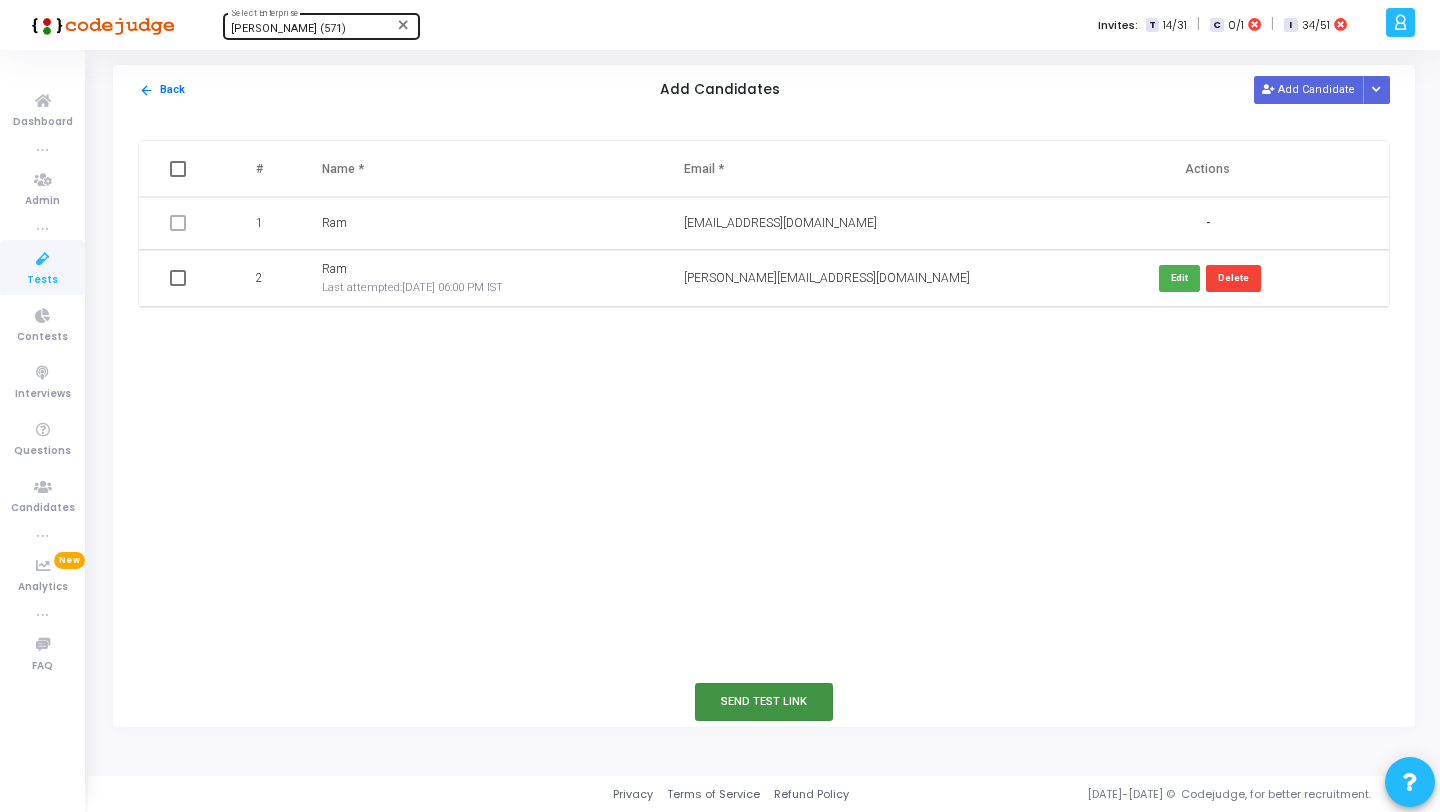 click on "Send Test Link" at bounding box center [764, 701] 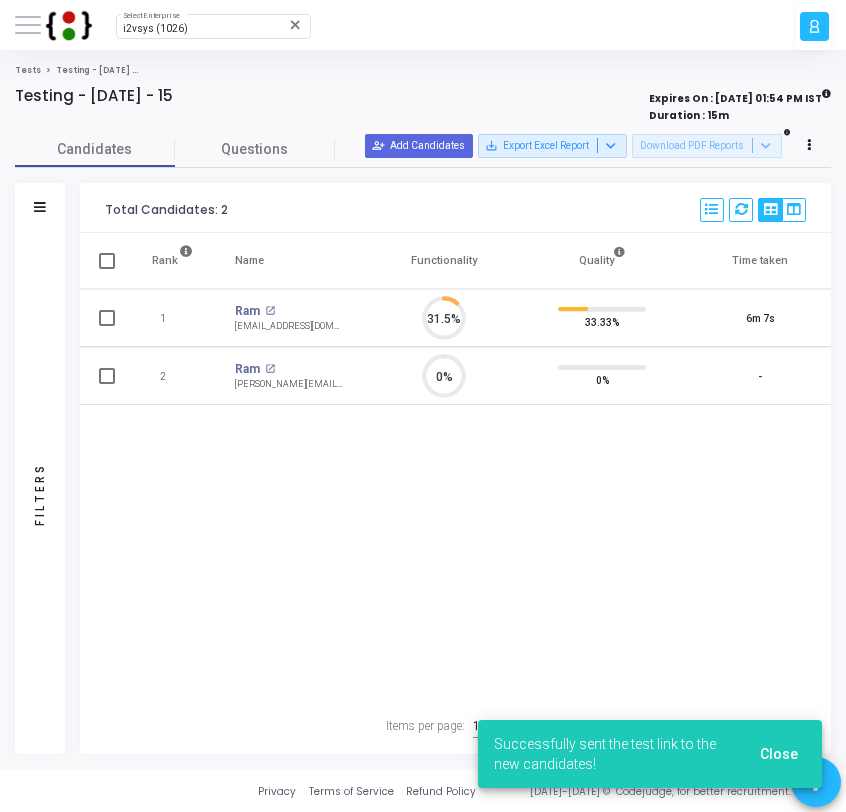 scroll, scrollTop: 9, scrollLeft: 9, axis: both 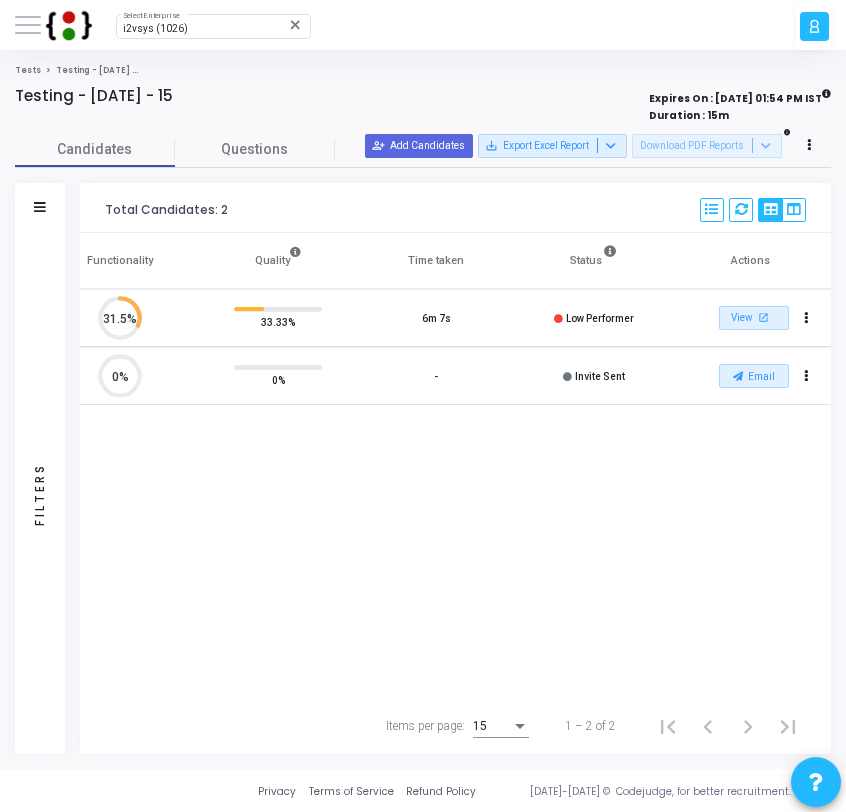 click on "Rank   Name   Functionality   Quality   Time taken   Status   Actions    1  Ram open_in_new  [EMAIL_ADDRESS][DOMAIN_NAME]  31.5%  33.33%   6m 7s   Low Performer   View  open_in_new   Report  archive  Archive   Extend Duration  cached  Reset Test  cached  Resend Test   Schedule Interview  content_copy  Copy Public Link  content_copy  Copy Test Invite Link    2  Ram open_in_new  [PERSON_NAME][EMAIL_ADDRESS][DOMAIN_NAME]  0%  0%   -   Invite Sent   Email  archive  Archive  drafts  Cancel Invite  content_copy  Copy Test Invite Link  cached  Resend Test  close  Hide Application Logs  close  Hide Exception Messages" at bounding box center [455, 465] 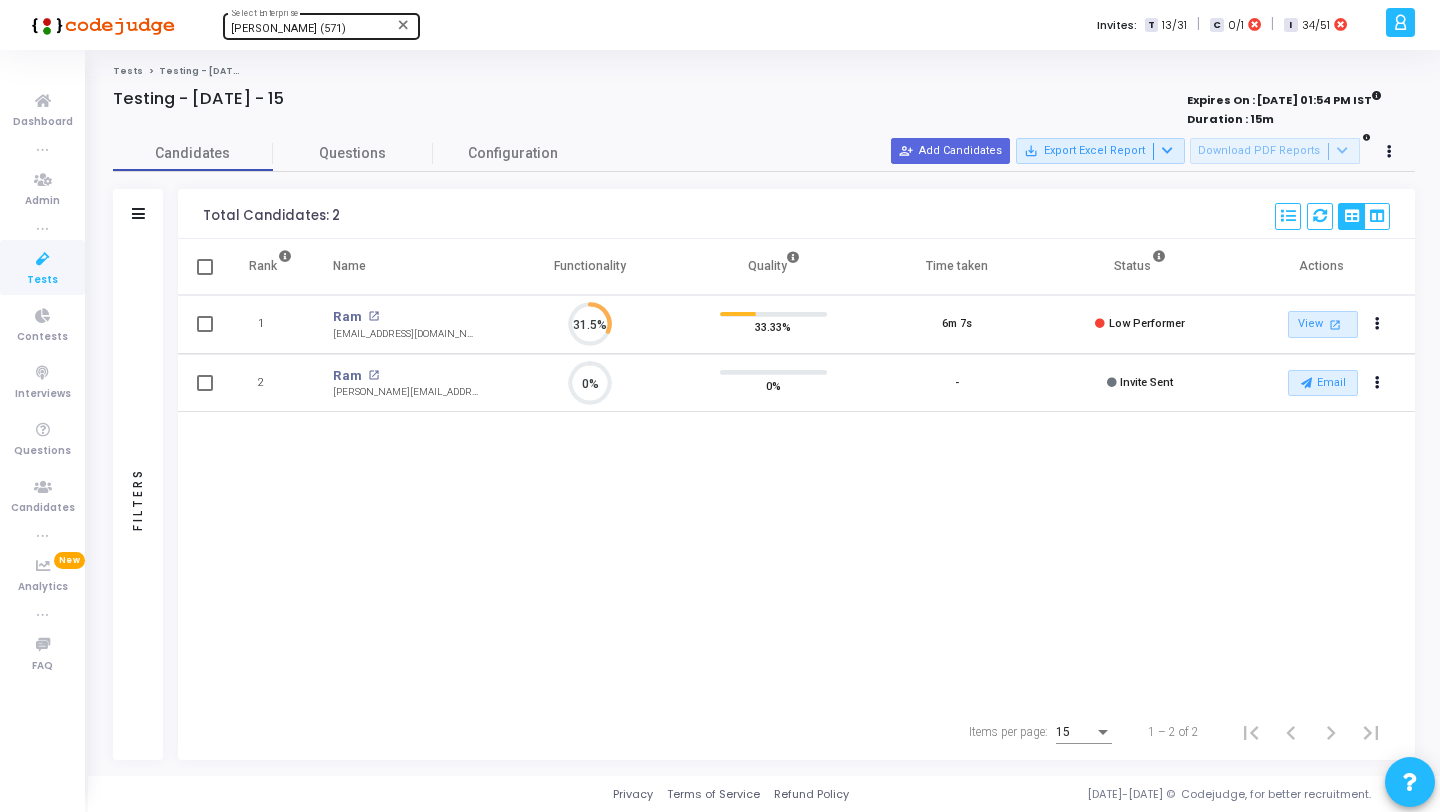 scroll, scrollTop: 0, scrollLeft: 0, axis: both 